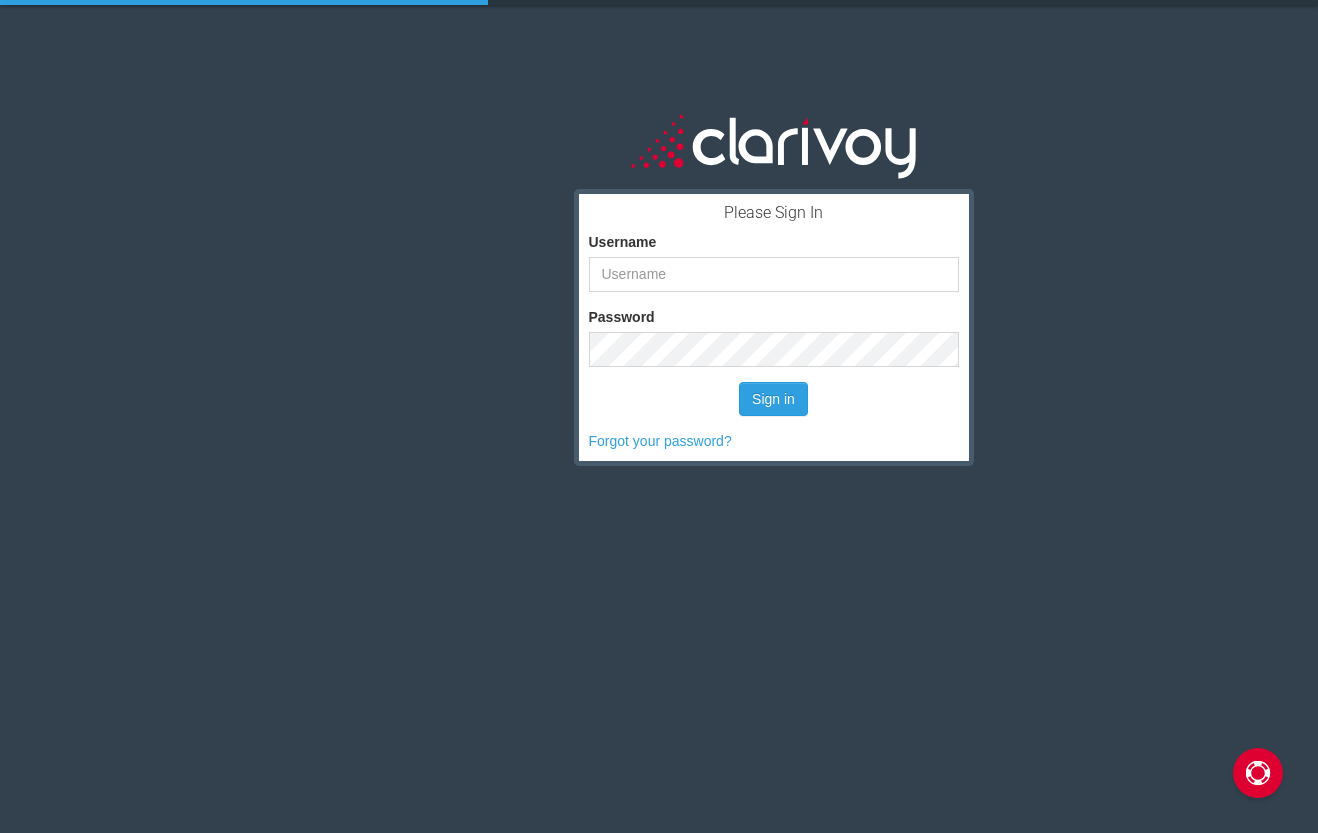 scroll, scrollTop: 0, scrollLeft: 0, axis: both 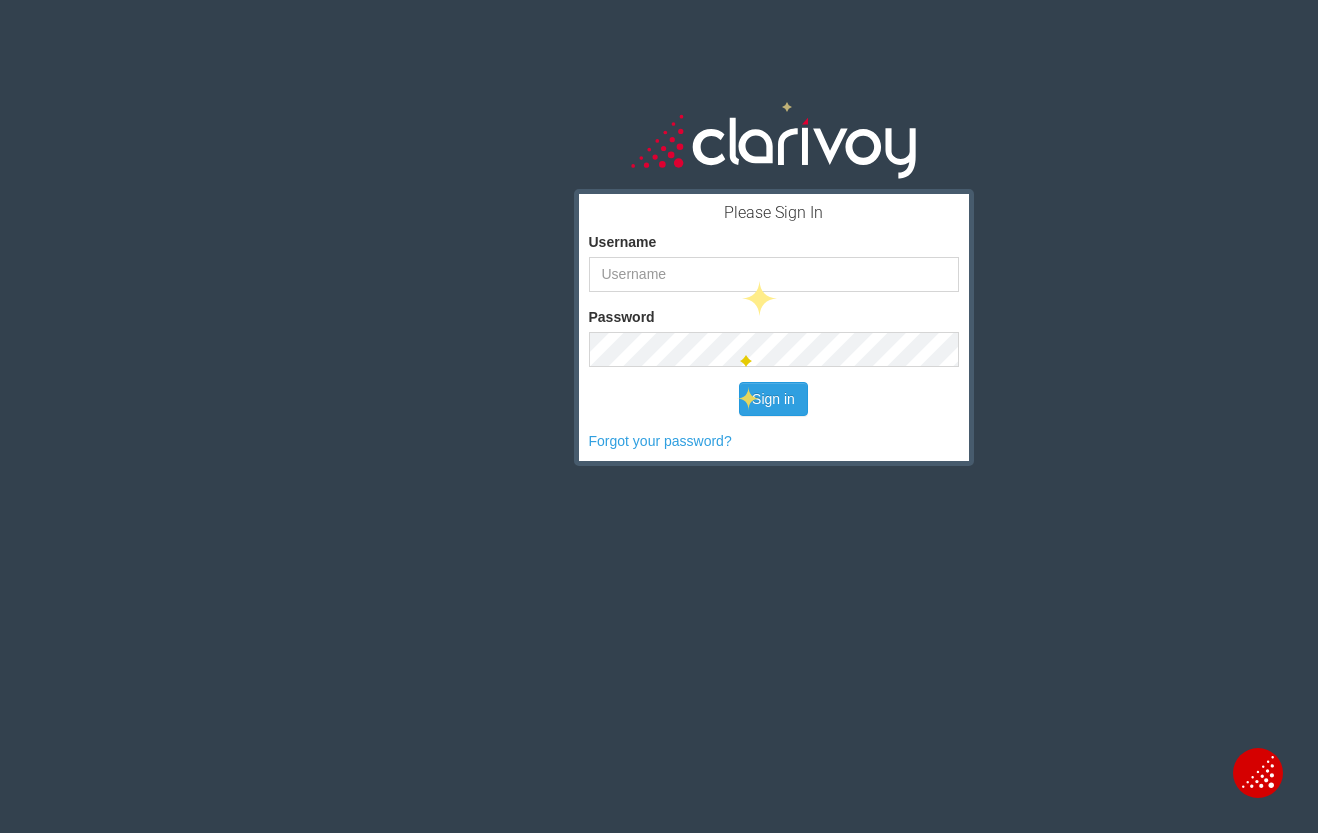 click on "Username" at bounding box center (774, 248) 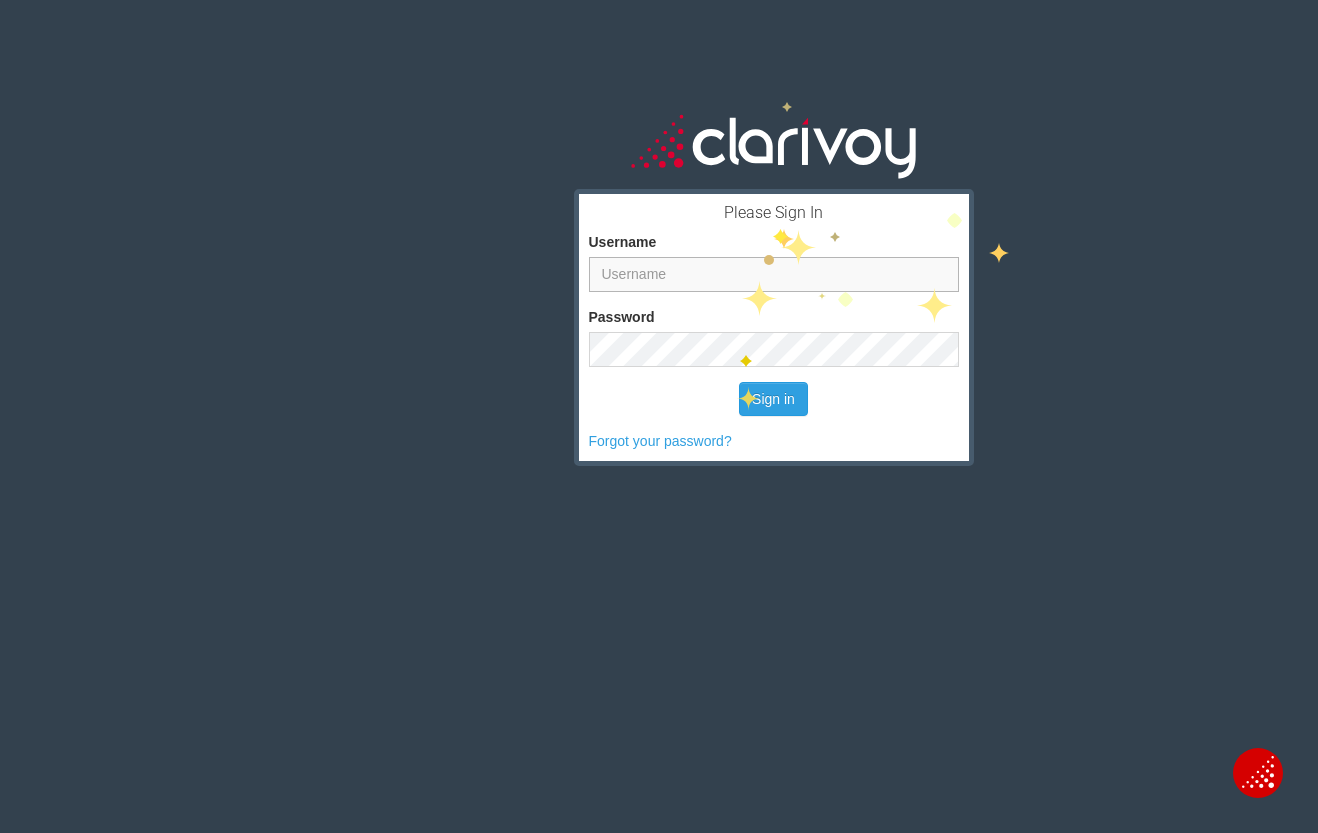 click on "Username" at bounding box center (774, 274) 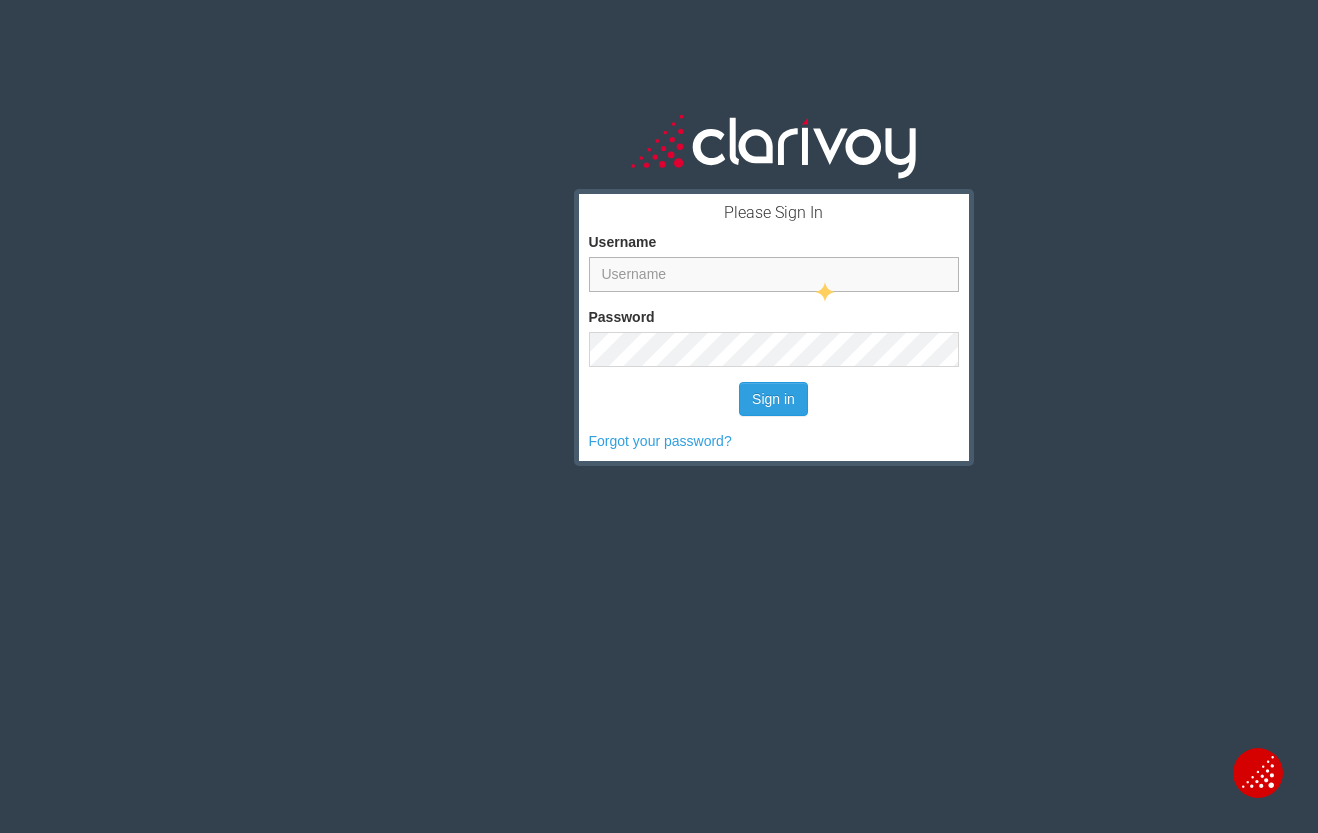 type on "[EMAIL]" 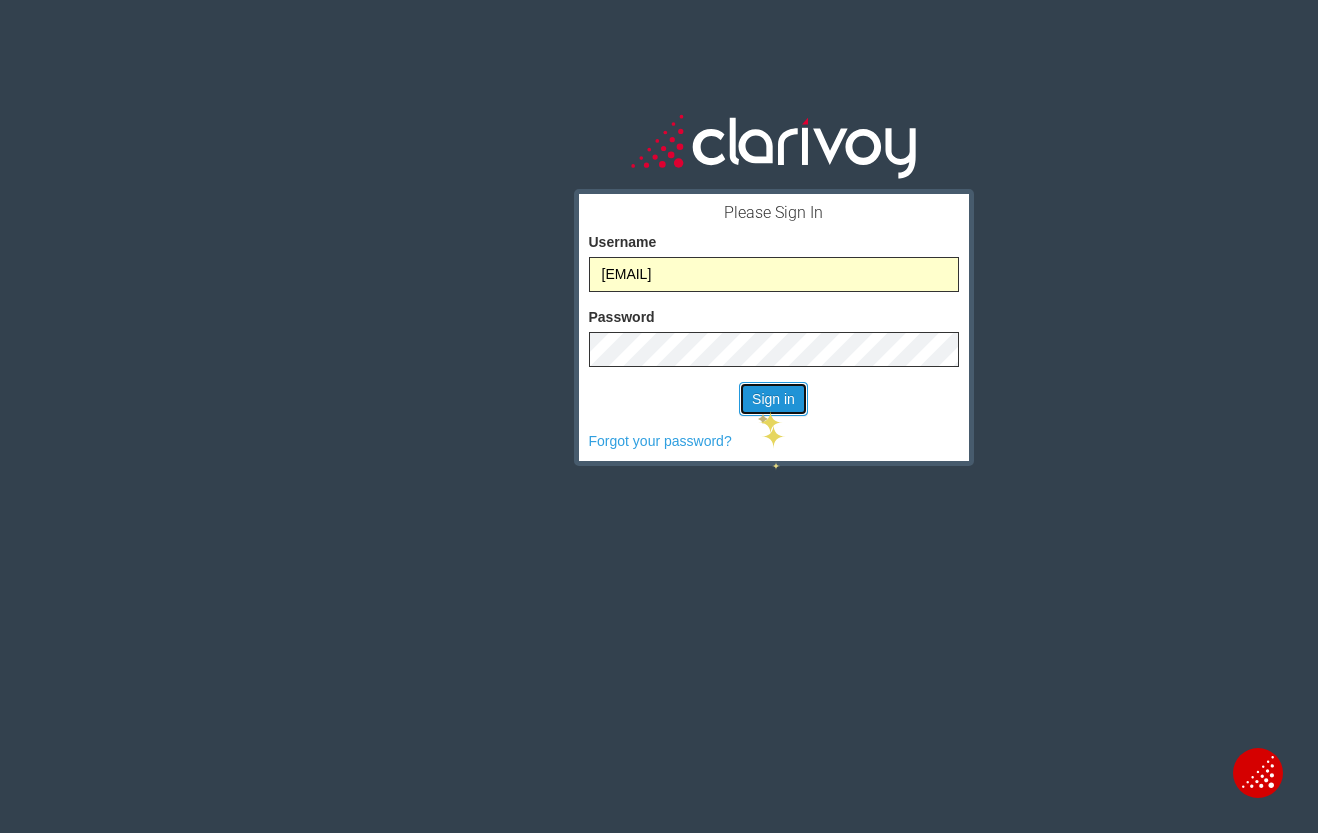 click on "Sign in" at bounding box center [773, 399] 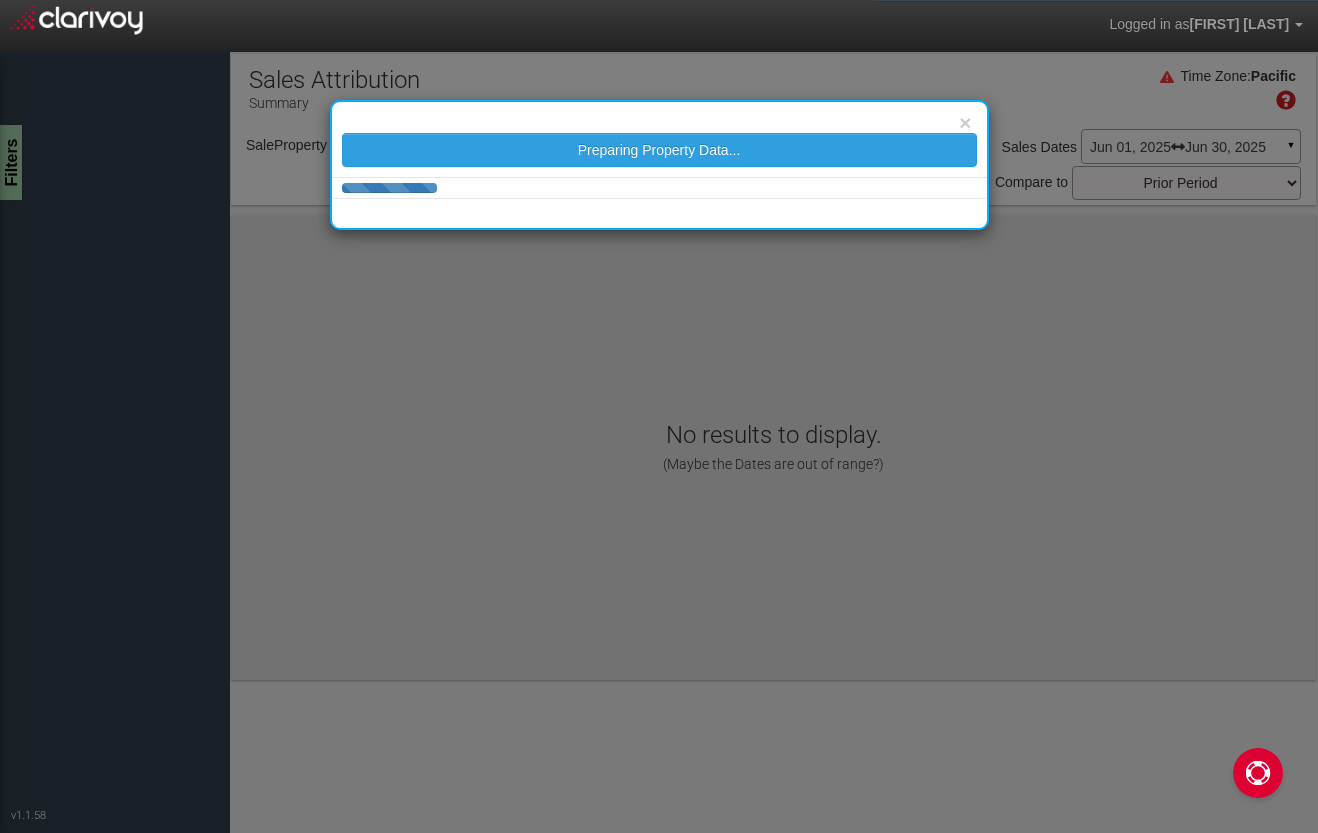 select on "object:2446" 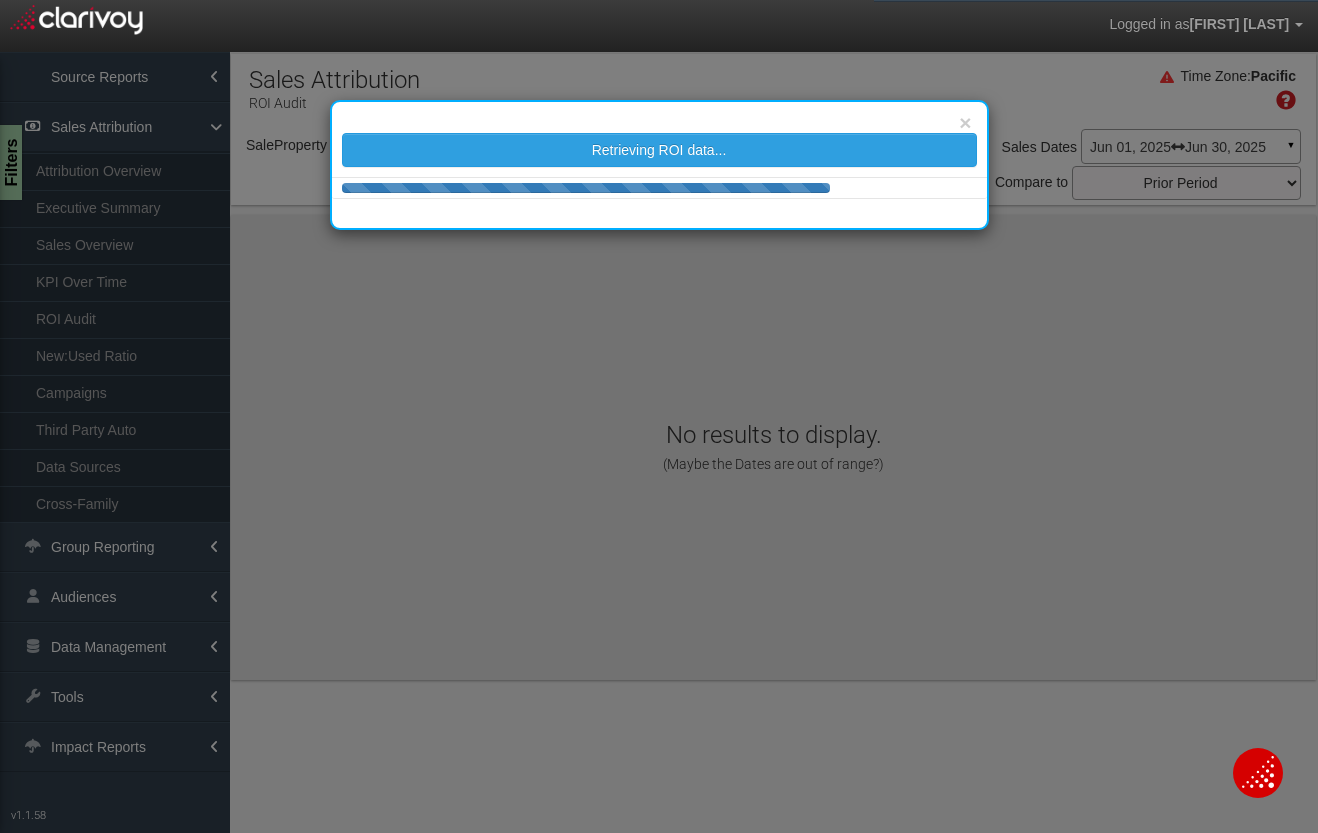 scroll, scrollTop: 0, scrollLeft: 0, axis: both 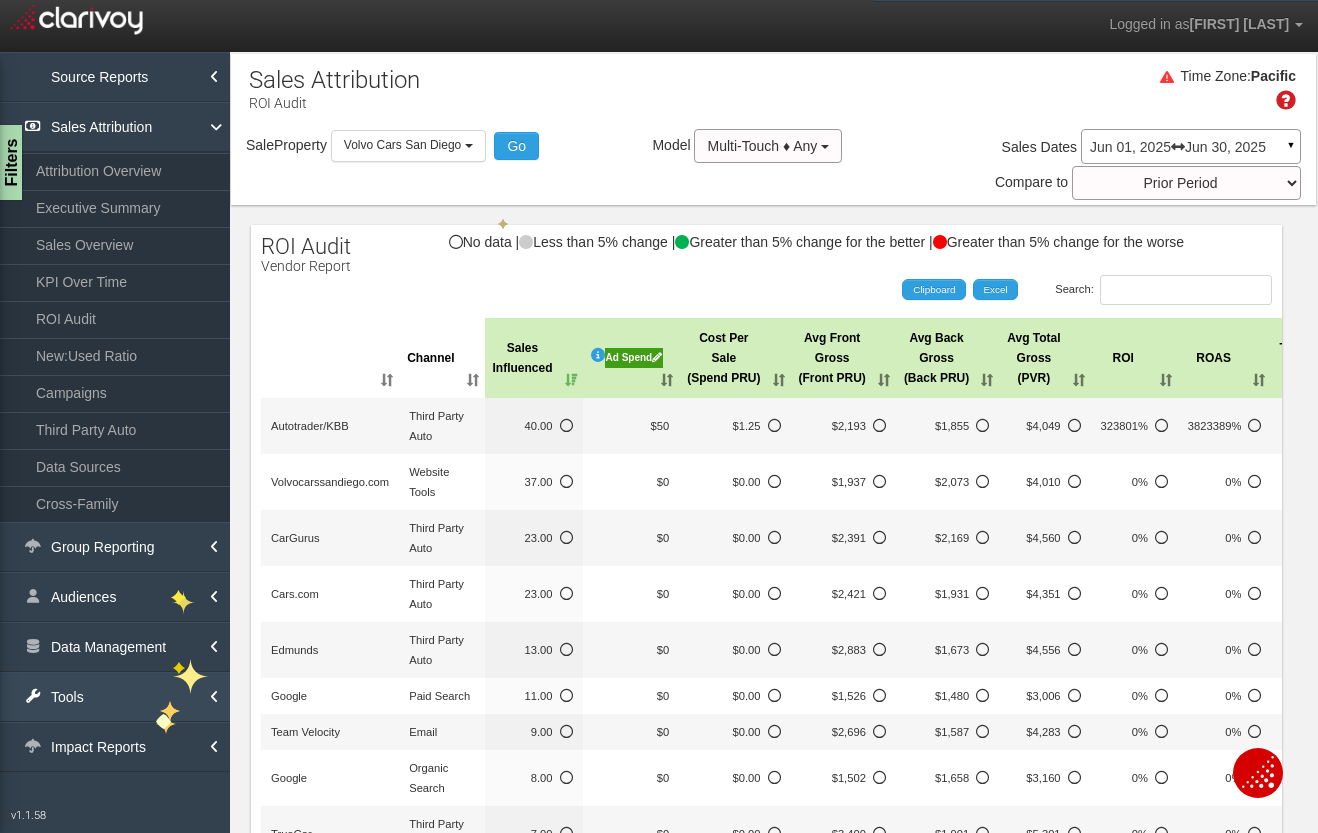 click on "Tools" at bounding box center [115, 697] 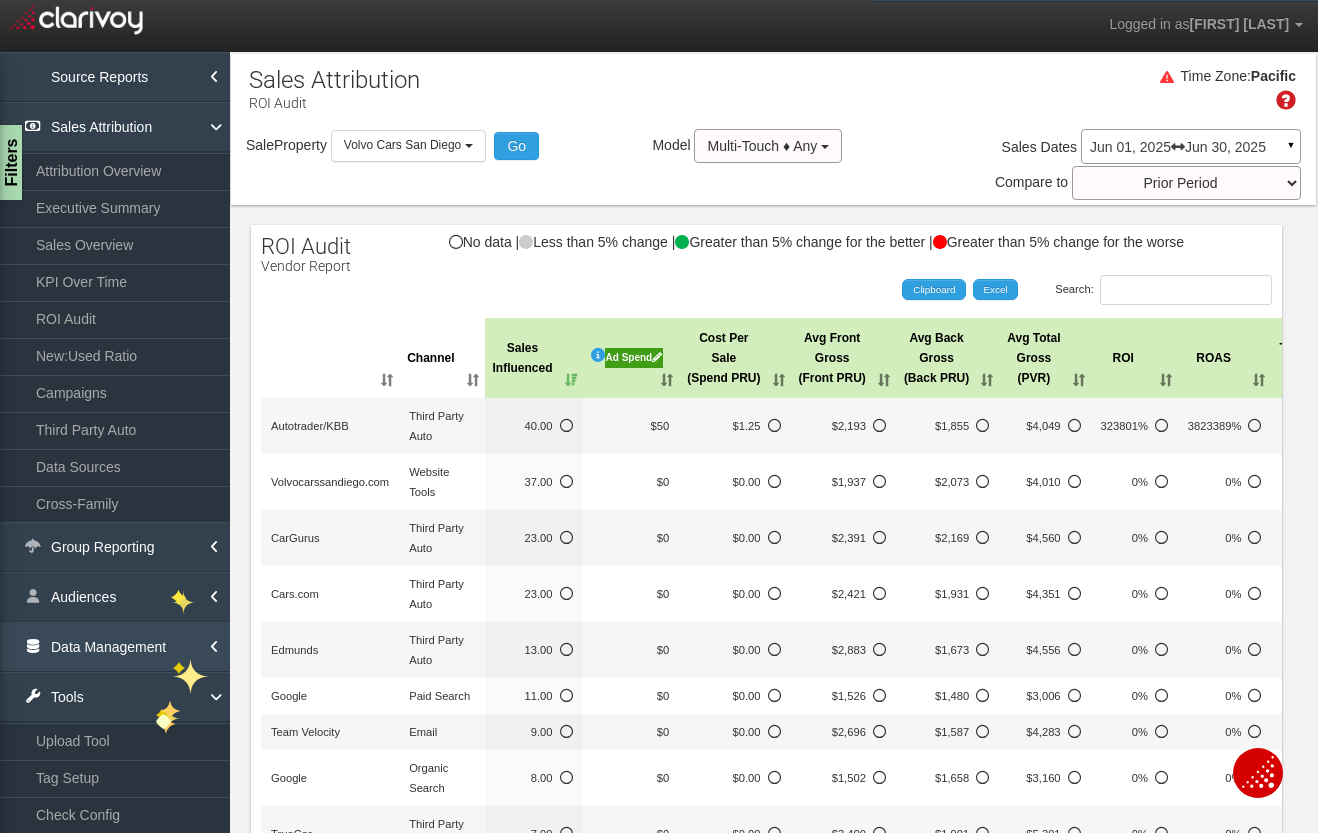 click on "Data Management" at bounding box center (115, 647) 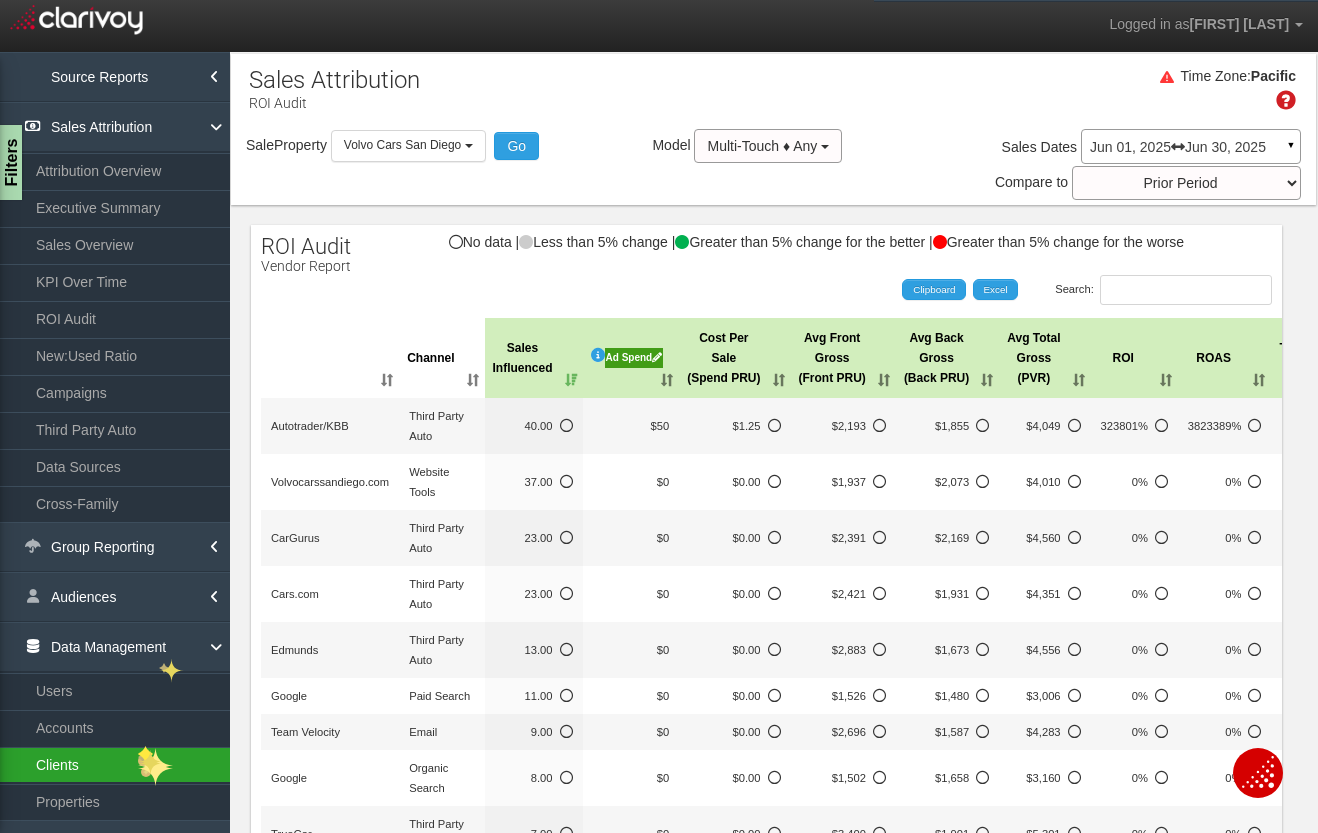 scroll, scrollTop: 75, scrollLeft: 0, axis: vertical 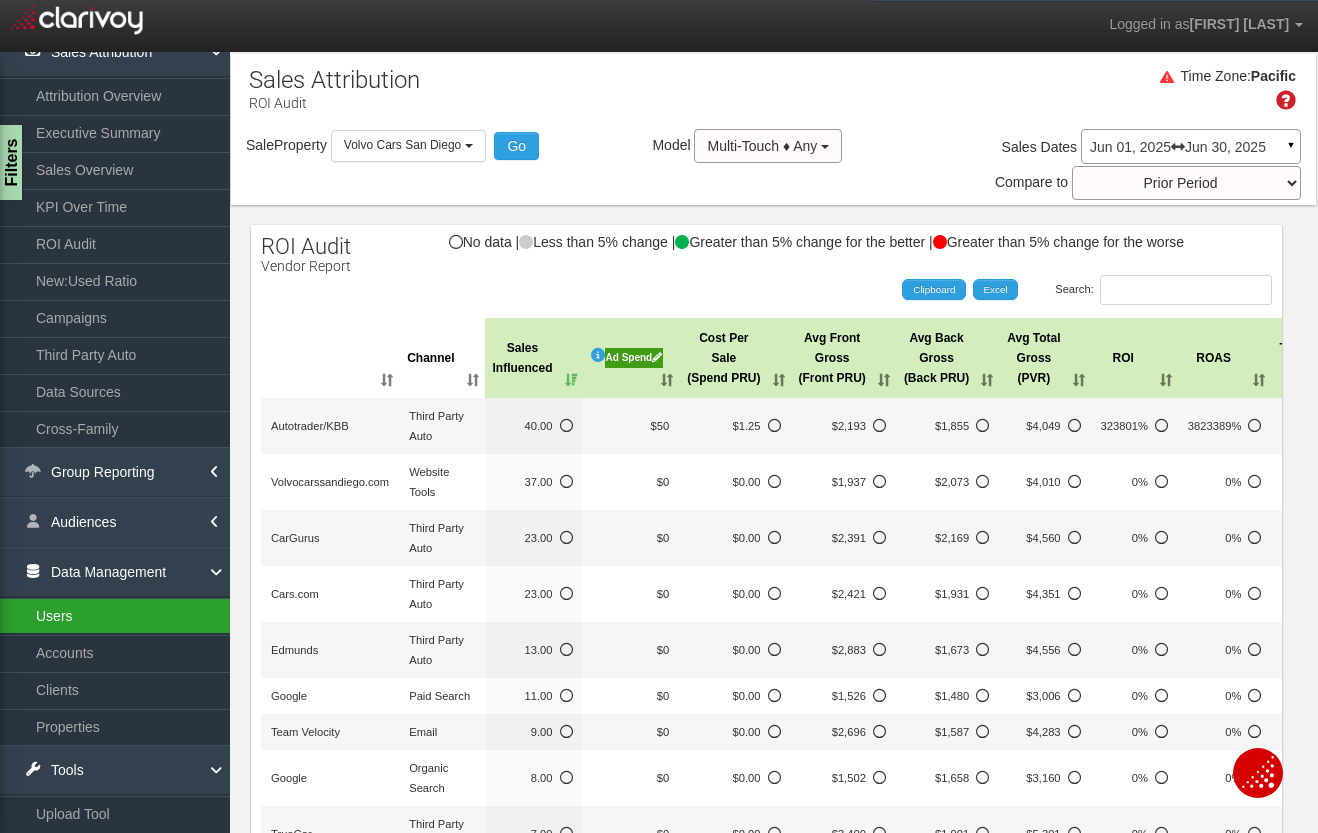 click on "Users" at bounding box center [115, 616] 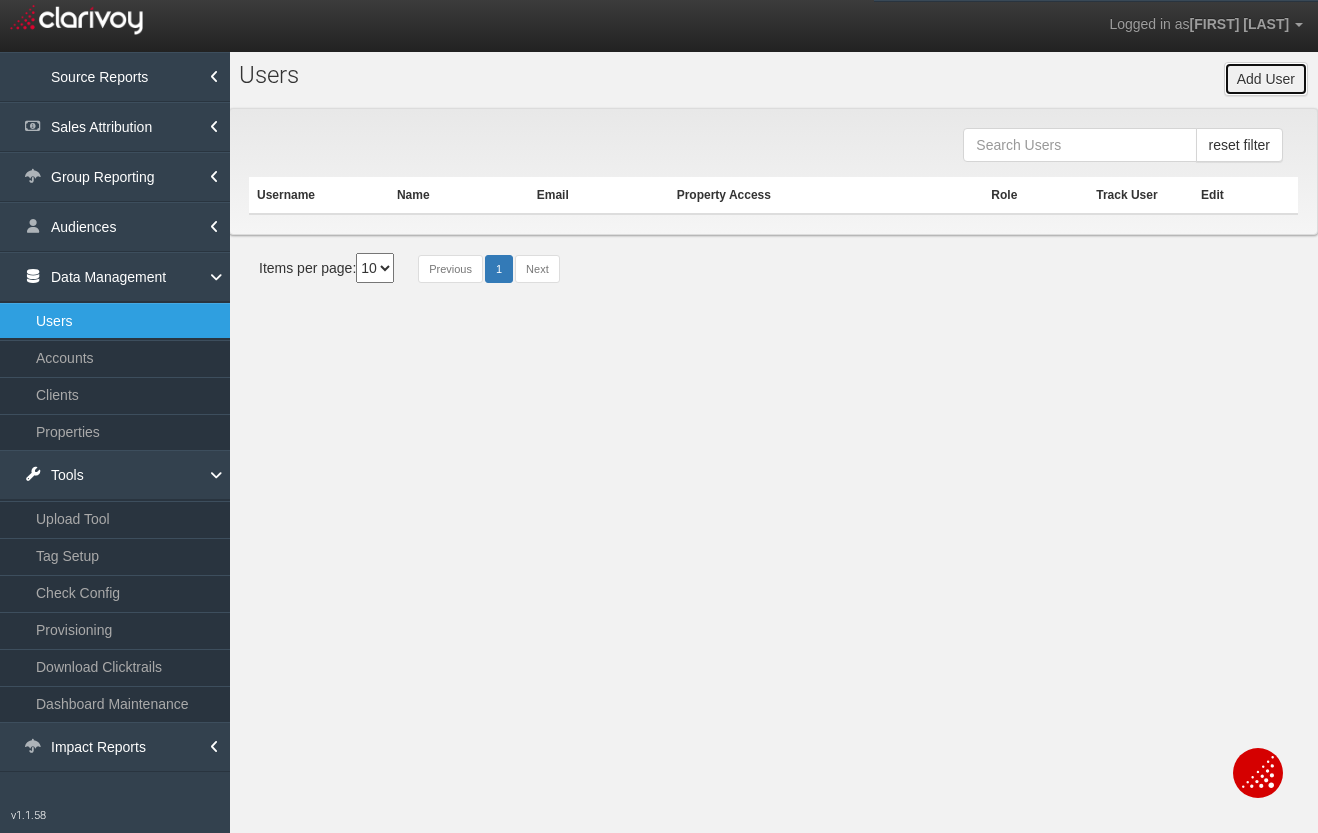 click on "Add User" at bounding box center (1266, 79) 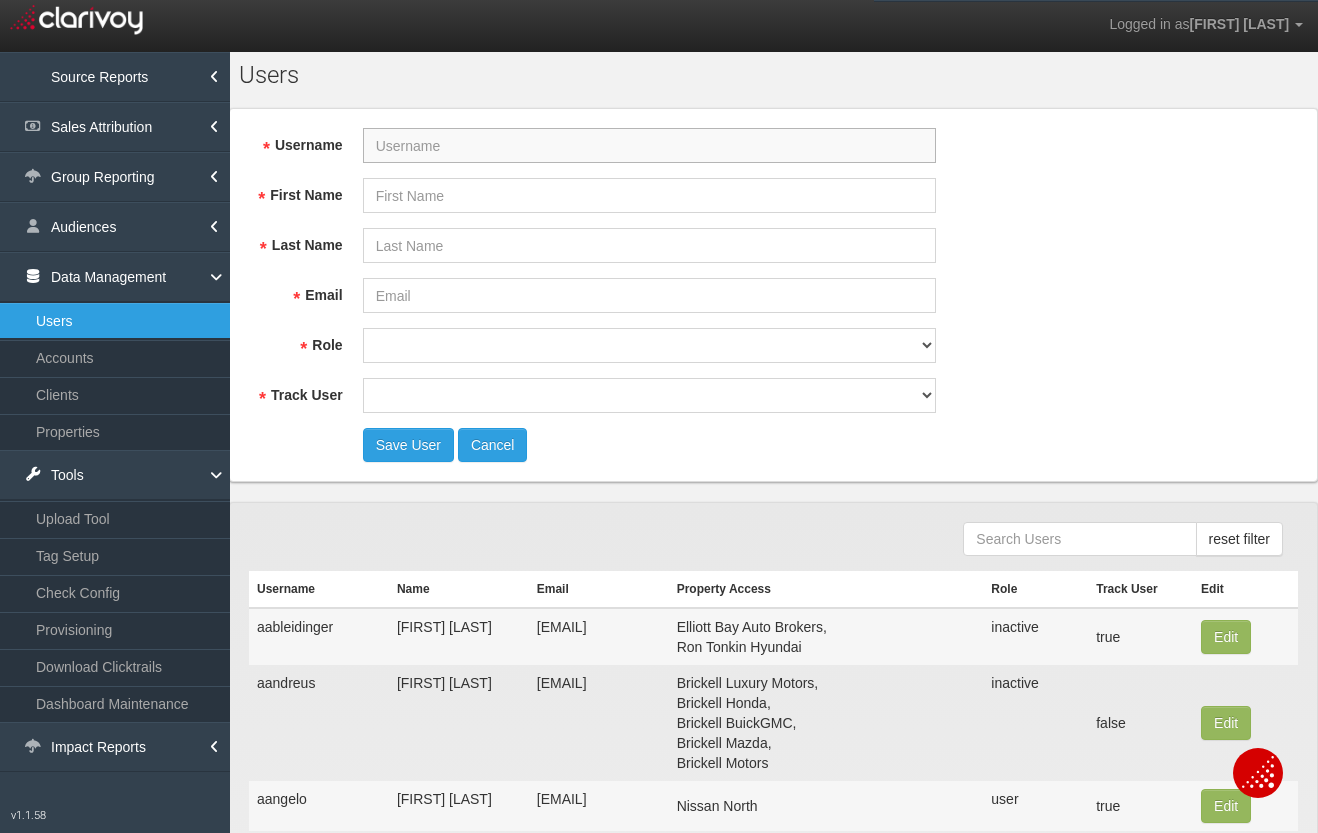 click on "Username" at bounding box center [649, 145] 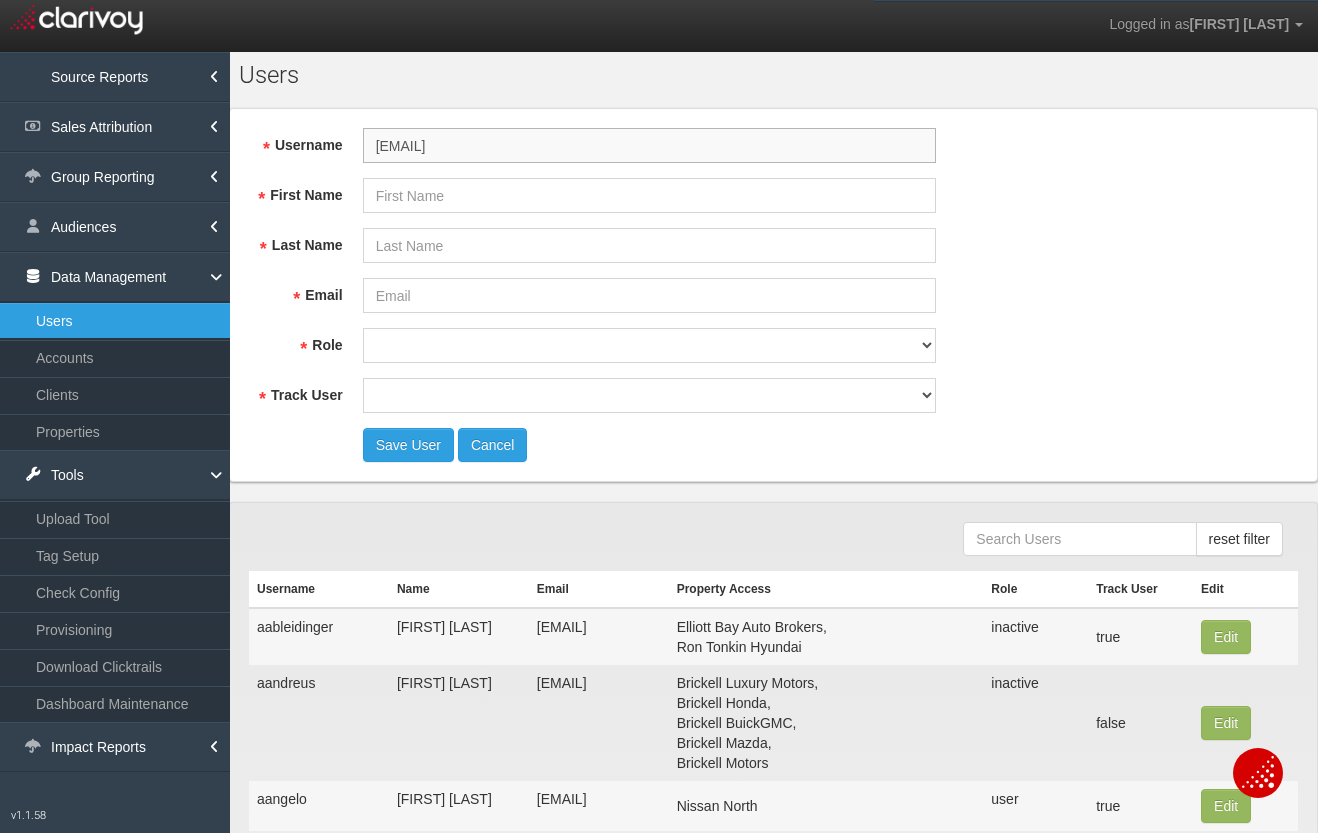 type on "john.vandevere@vandevere.com" 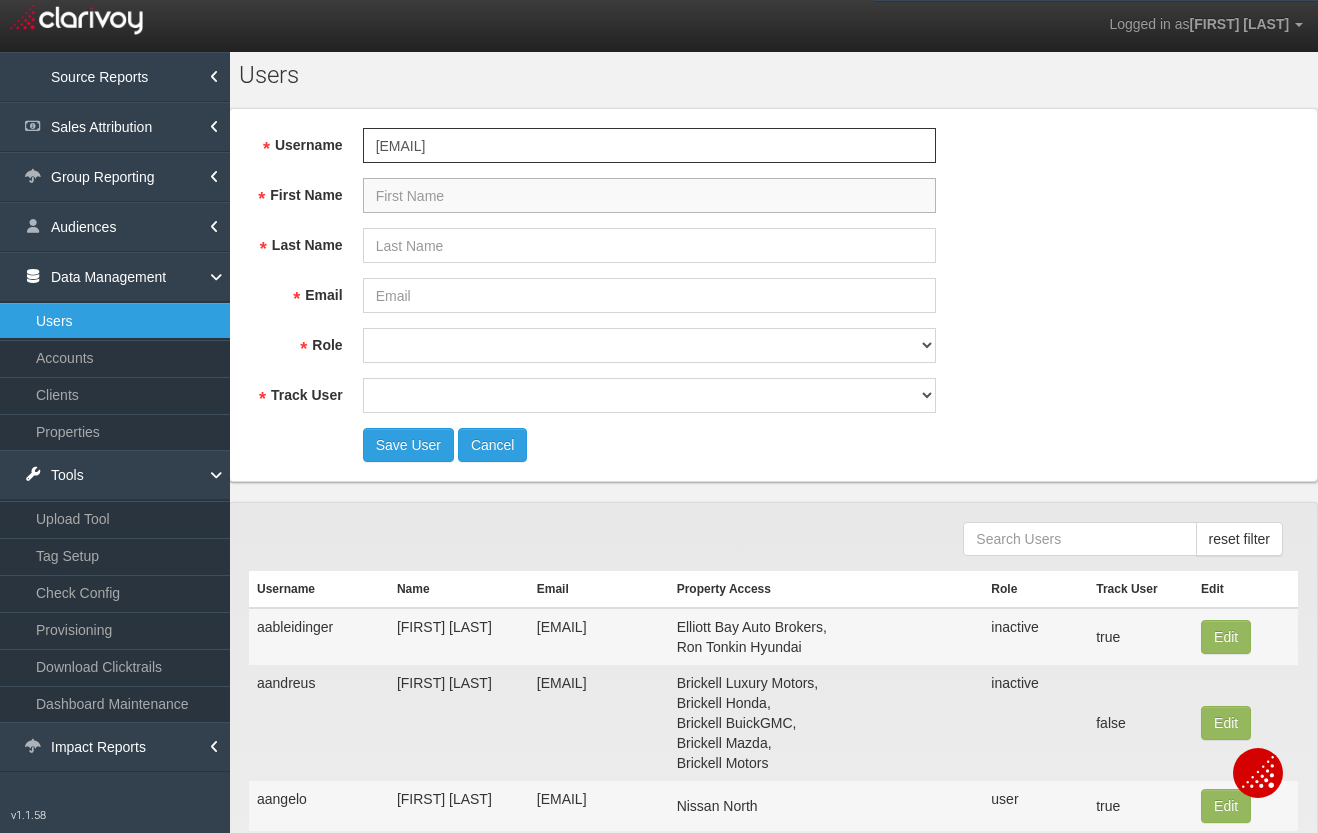 click on "First Name" at bounding box center (649, 195) 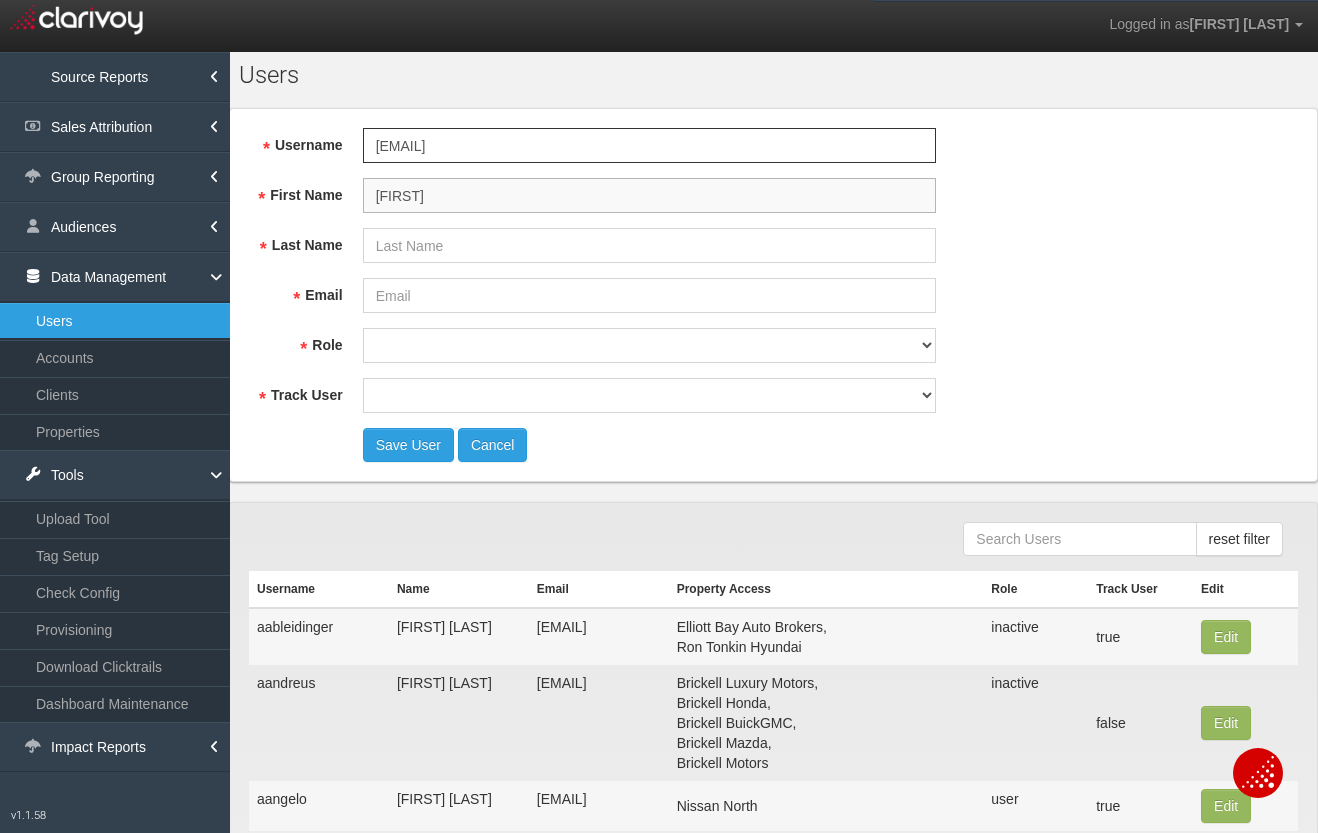 type on "John" 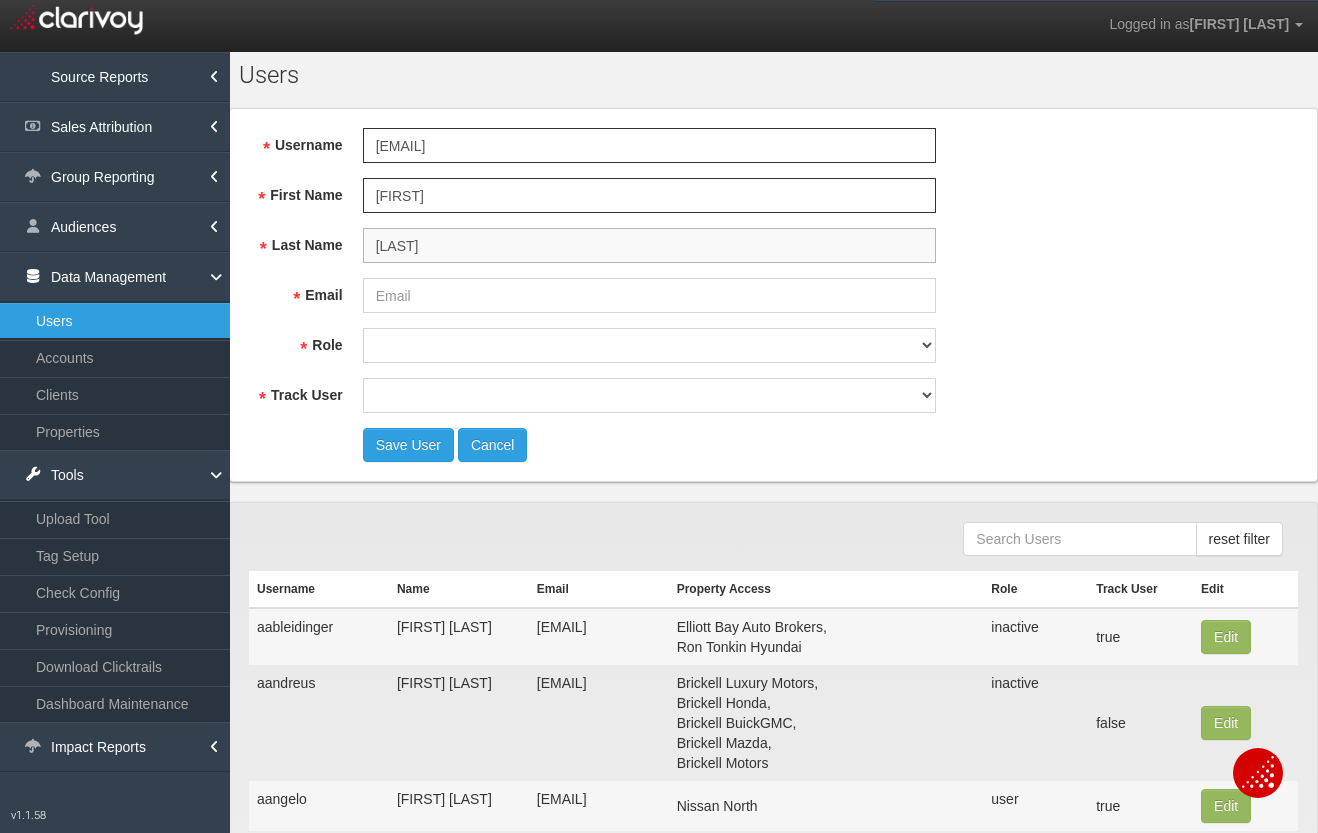 type on "Vandevere" 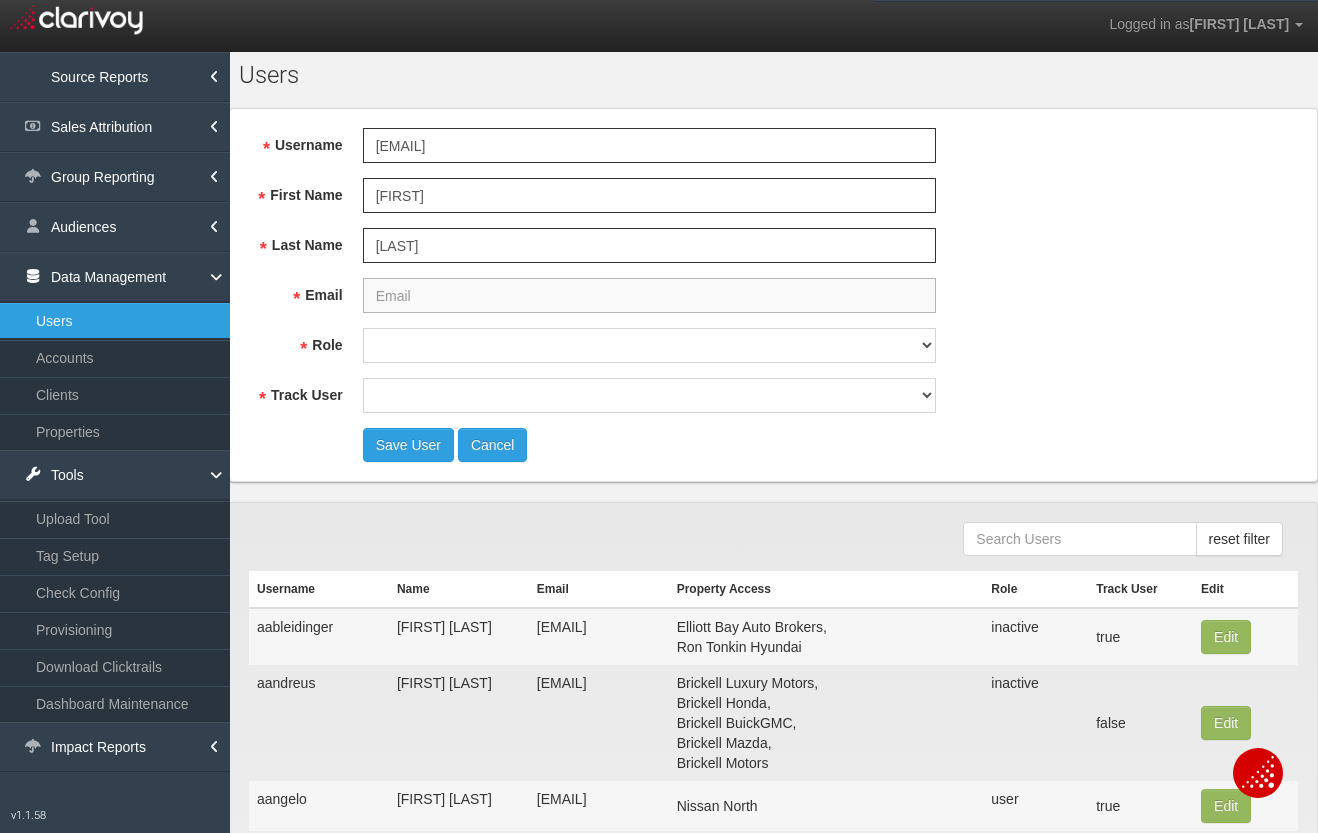 click on "Email" at bounding box center (649, 295) 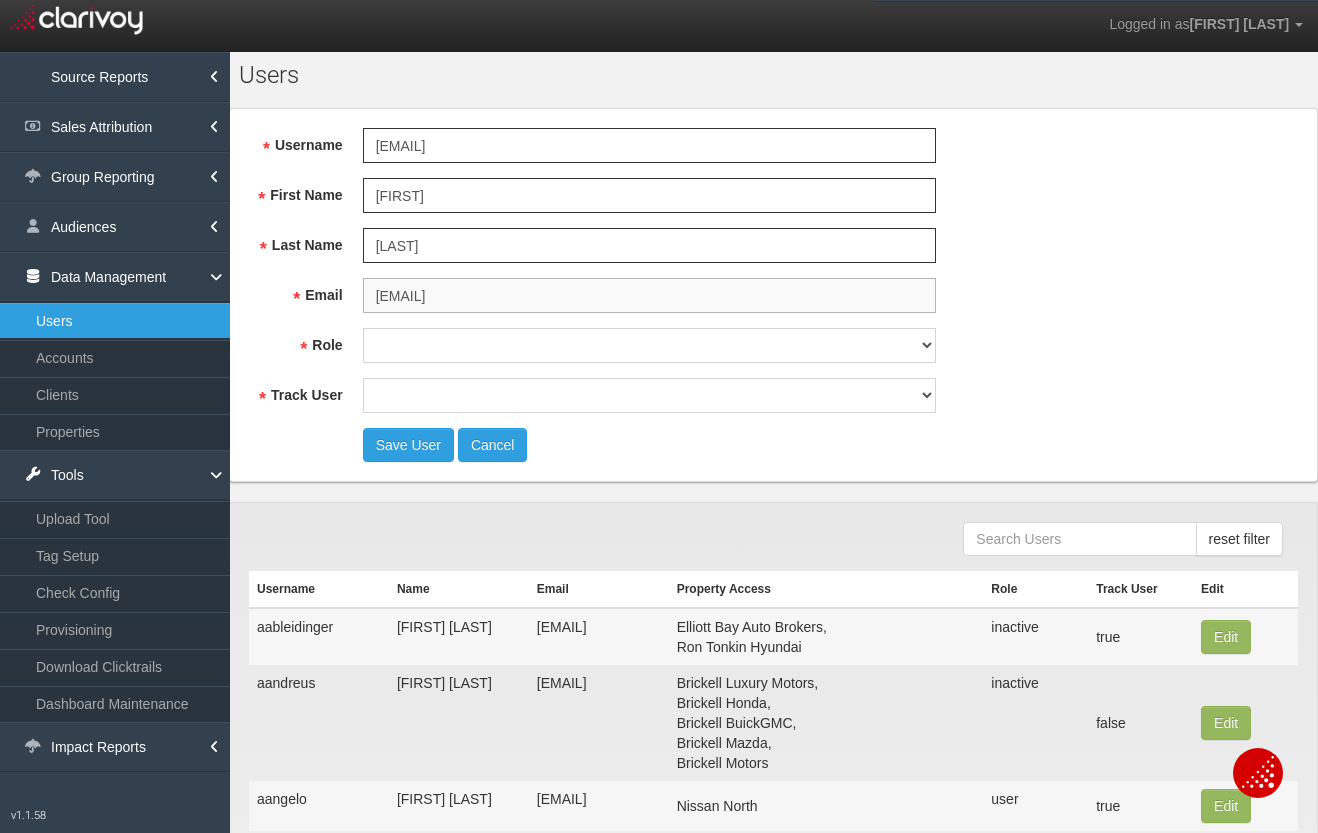 type on "john.vandevere@vandevere.com" 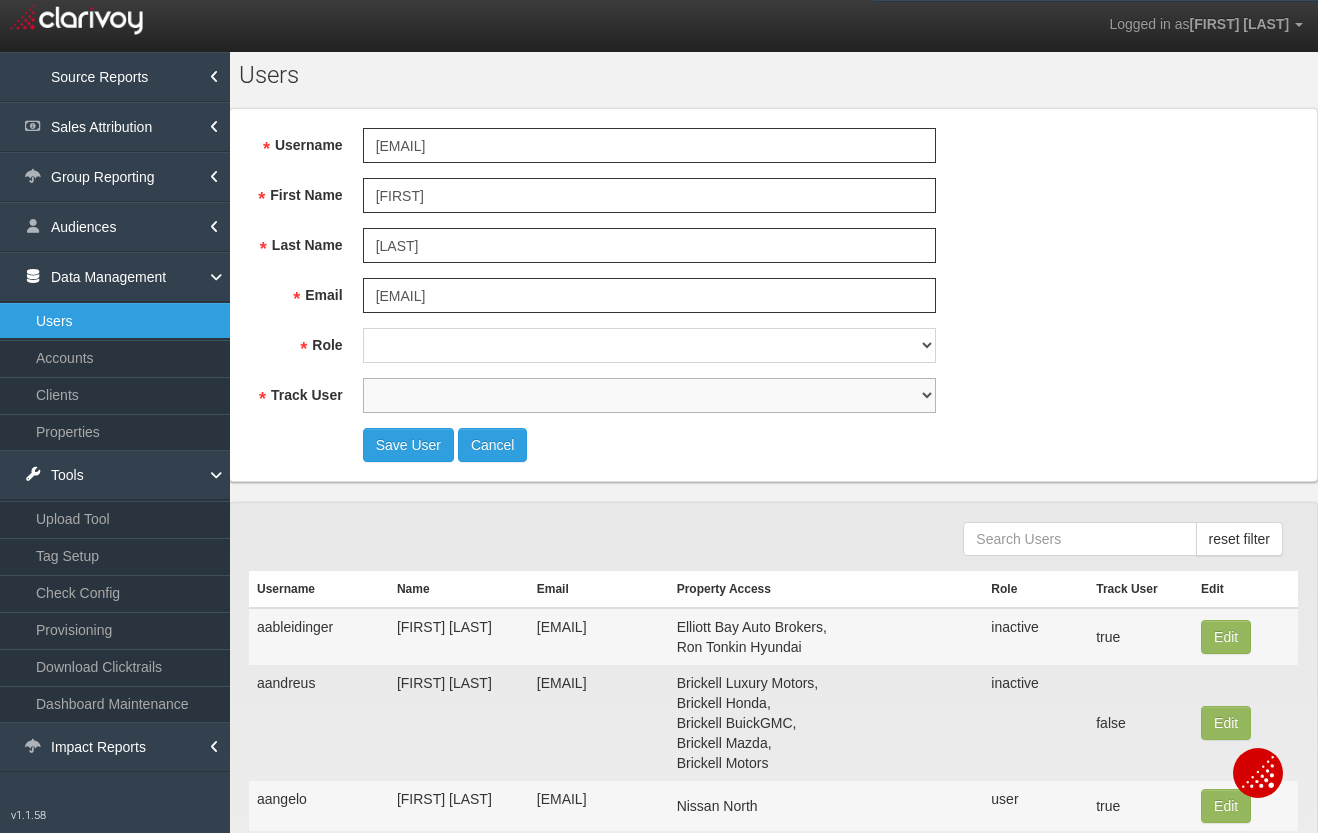 click on "true
false" at bounding box center [649, 395] 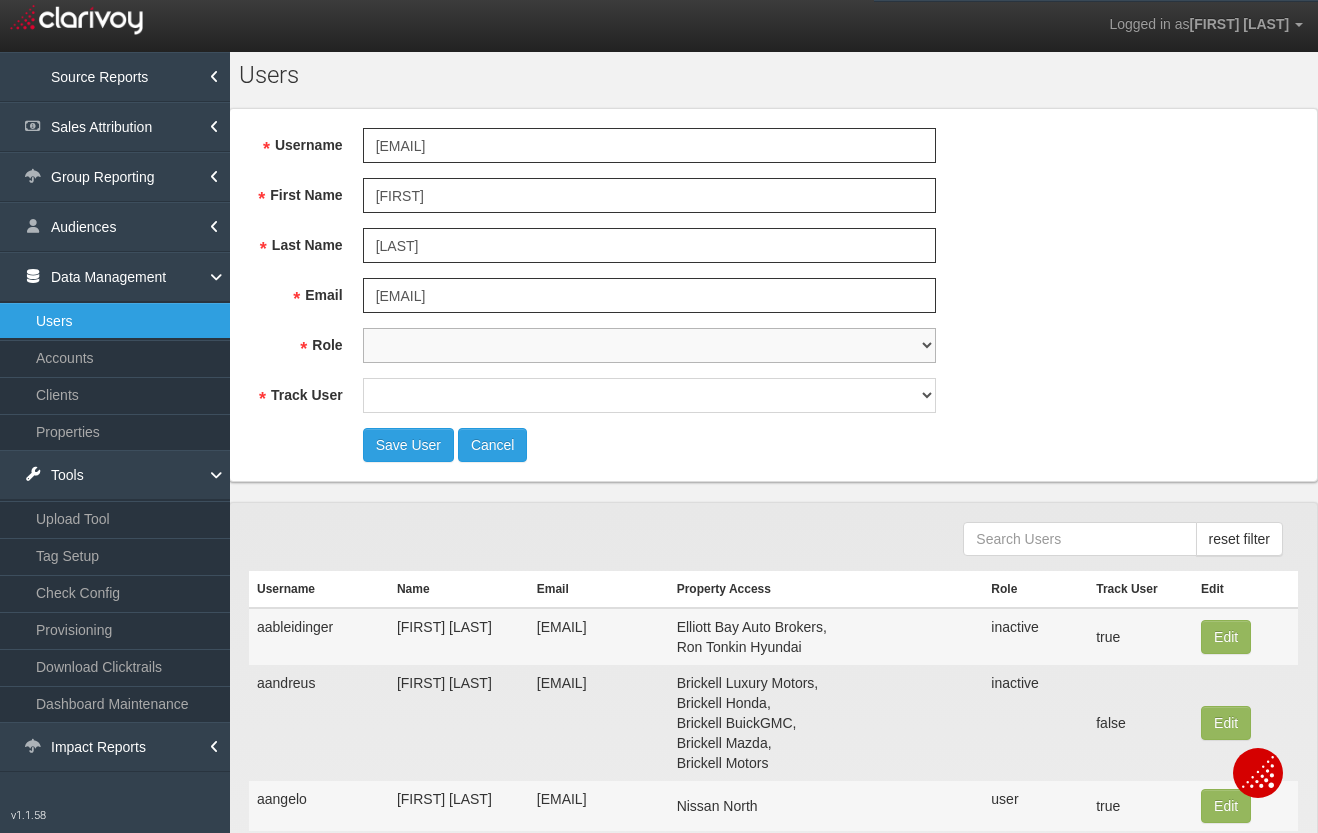 click on "super
user
thirdpartyuser
demo
inactive
upload
user+upload" at bounding box center [649, 345] 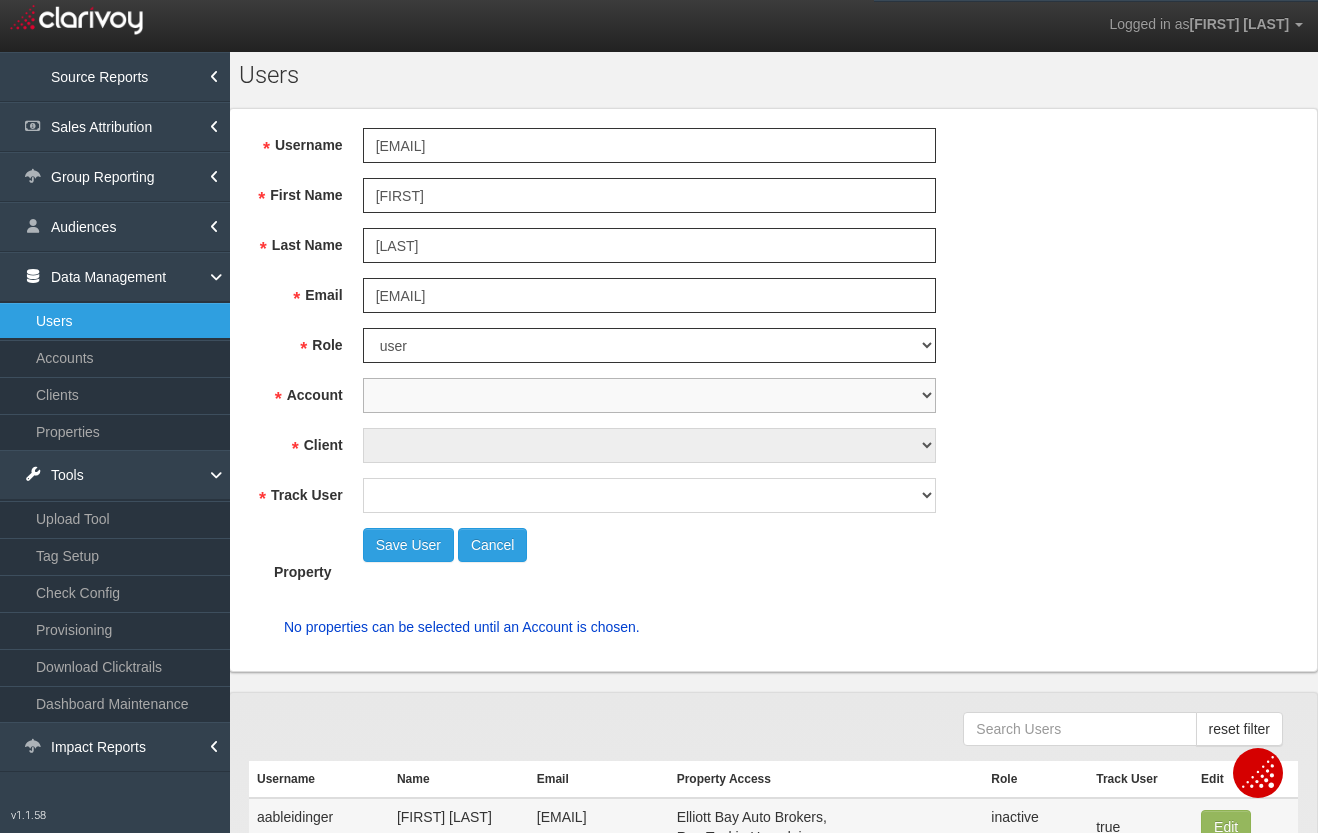 click on "1st Gear Motorsports 212 Motors 24 Auto Group 405 Motors 44 Auto Mart 503Autos AAA Ohio ABZ Motors ALM Cars AMG Auto Inc AMSI ASOTU AW Auto And Truck Wholesalers Aaron Automotive Group Accurate Automotive of Jacksonville Action Auto Utah Acura of Columbus Acura of Pembroke Pines Adam Auto Group AdamsToyota Advance Digital Advantage Ford Lincoln Adventure Auto Group Adventure Subaru - AR Airport Ford Airport Honda Akins Akins Auto Group Al Piemonte Auto Group Al Willeford Chevrolet Alamo Toyota Alan Webb Auto Group Albrecht Auto Group Alex Karras Alfred Matthews All American Ford All Star Group Allen Gwynn Allen Samuels Auto Group Allen Turner Allways Auto Group Alpena Buick GMC Alpha Auto Group Alpine Auto Group Ambar Motors American Auto Brokers Amesbury Chevy Amherst Subaru Anchor Auto Outlet Ancira Andean Chevrolet Anderson Auto Anderson Automotive Group Andy Mohr Annunziata Auto Group Anthony Antioch CDJR Antwerpen Volkswagen Apache Village RV Center Apple Autos Apple Sport Auto Group Arapahoe Kia Atamian" at bounding box center (649, 395) 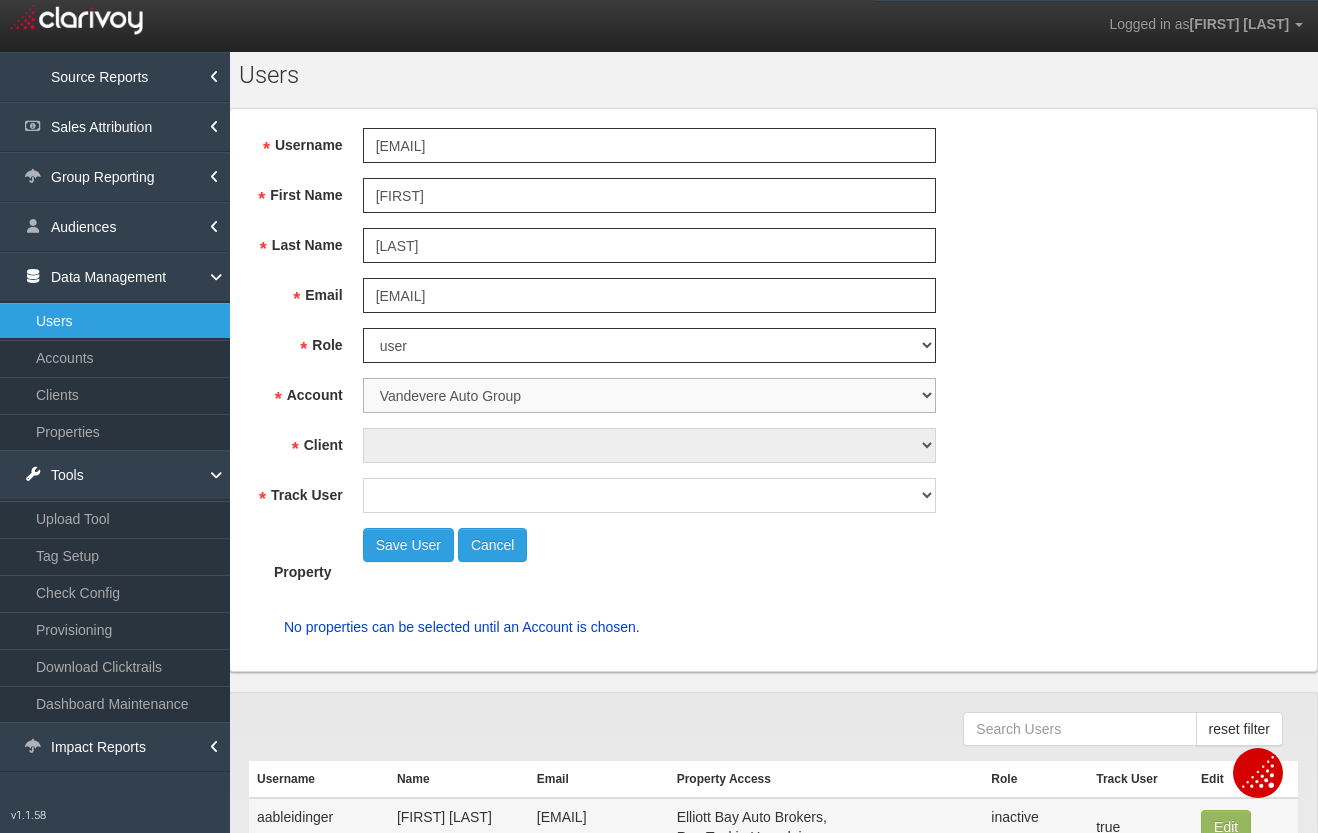select on "object:5068" 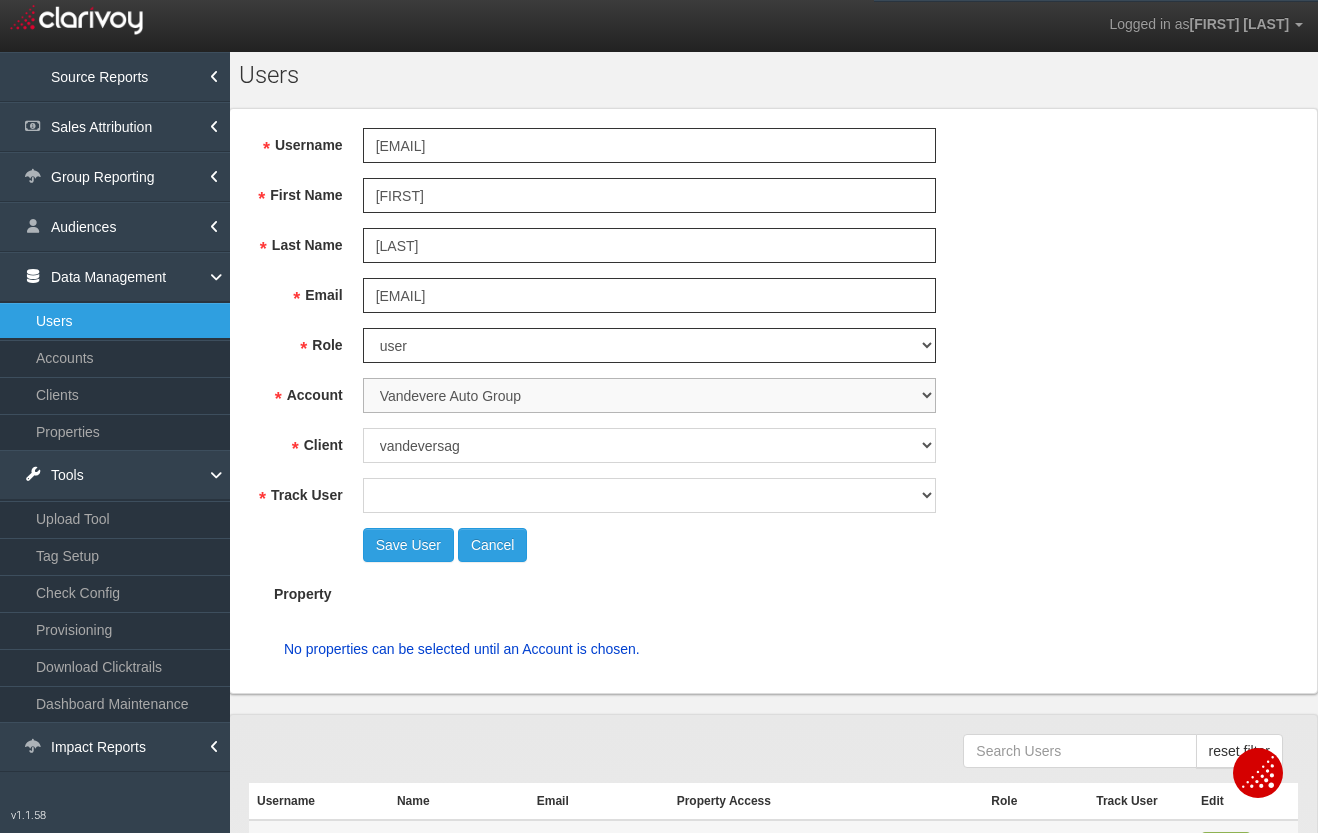 select on "object:5069" 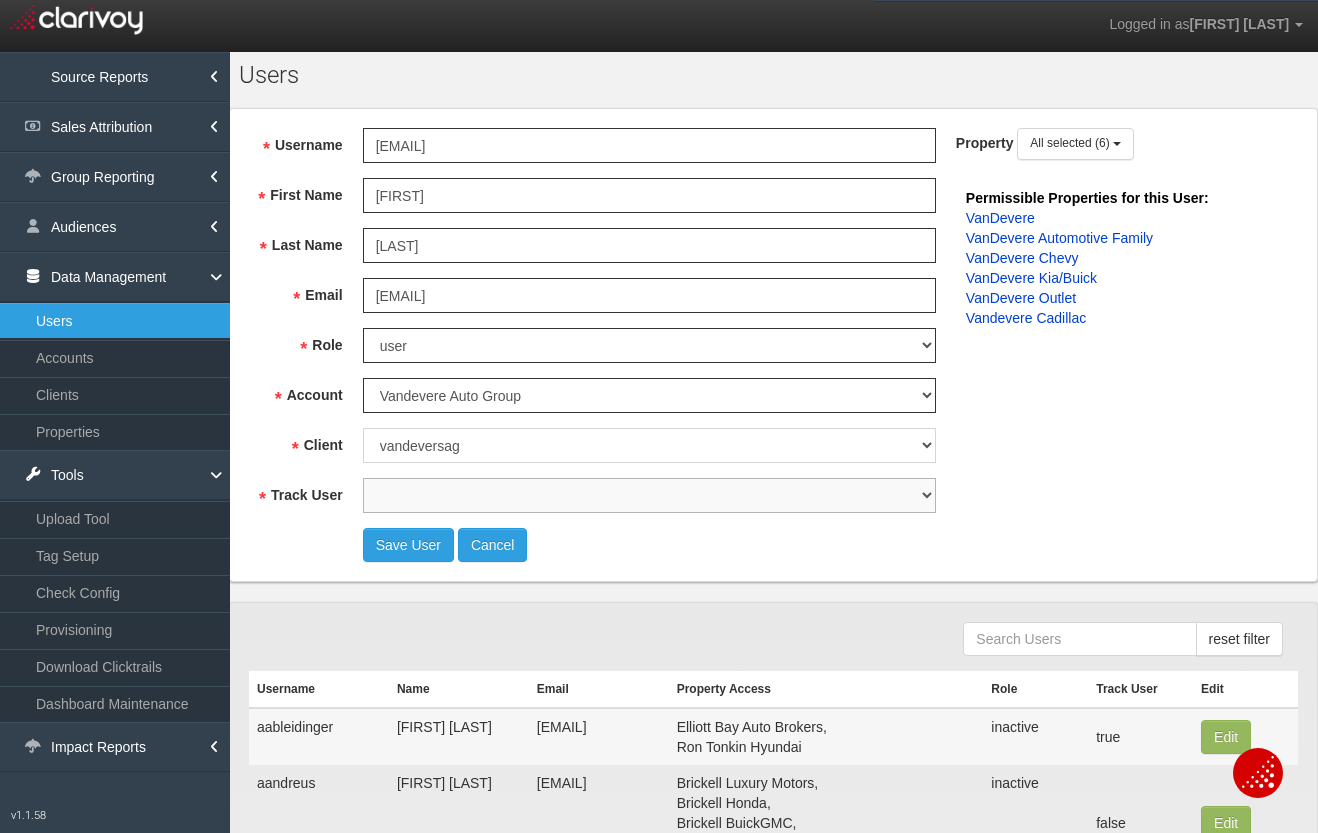 click on "true
false" at bounding box center [649, 495] 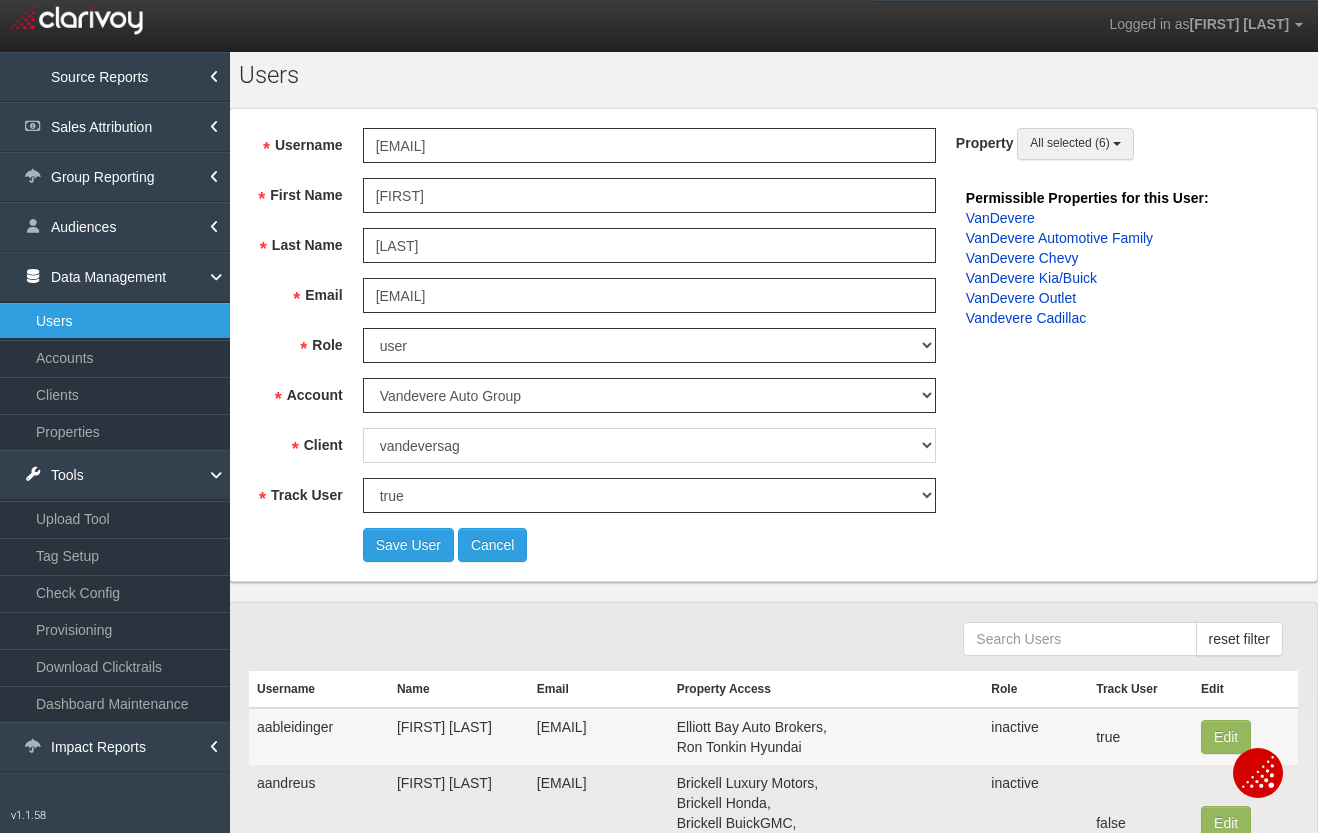click on "All selected (6)" at bounding box center [1069, 143] 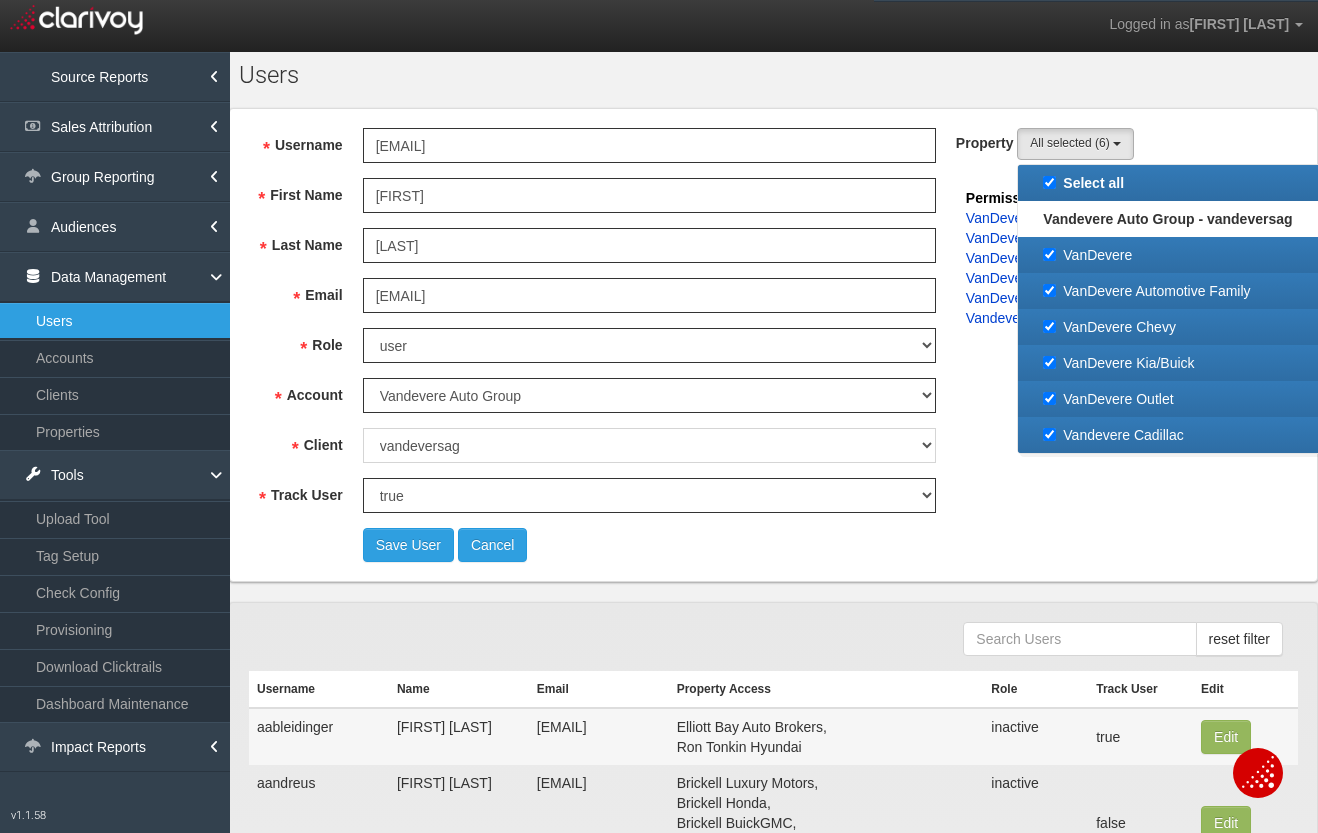click on "Select all" at bounding box center [1192, 183] 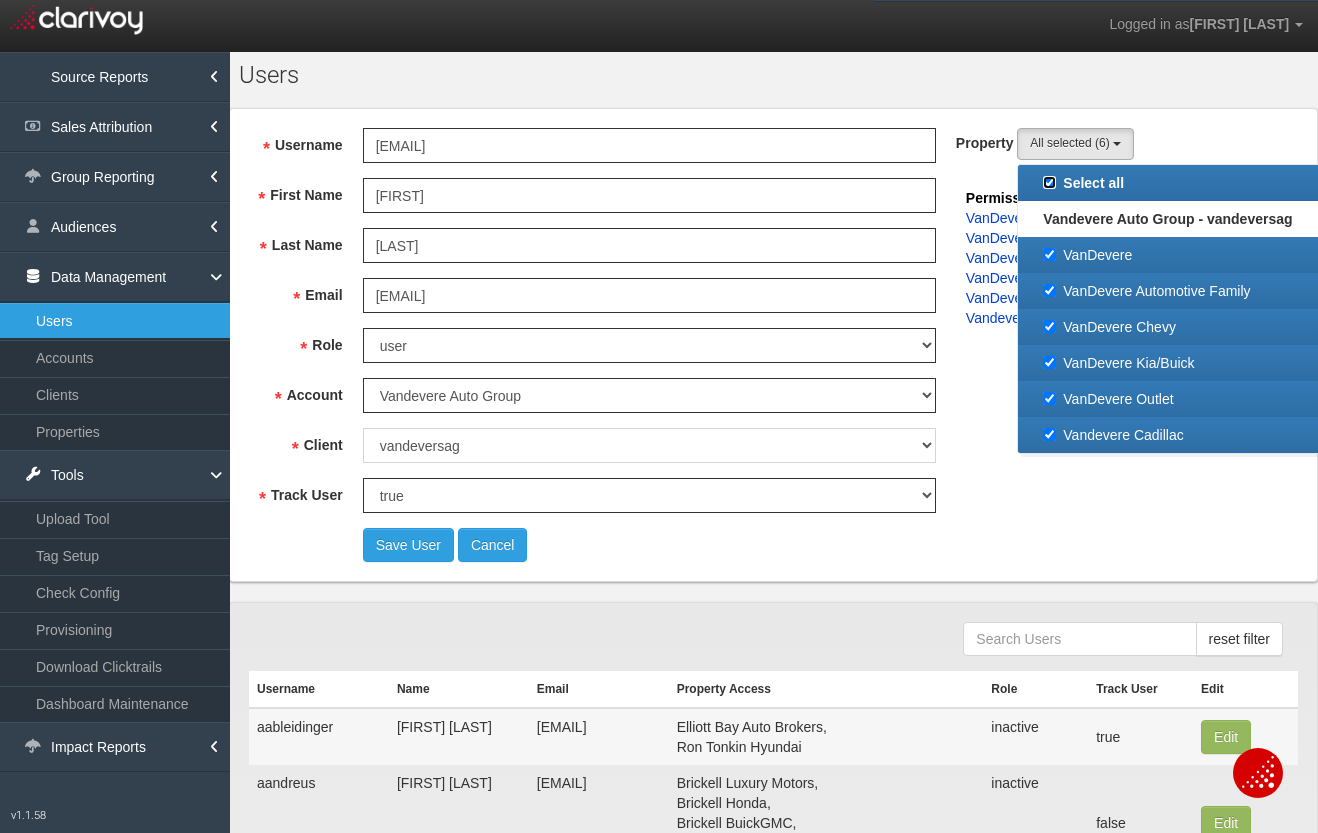 click on "Select all" at bounding box center (1049, 182) 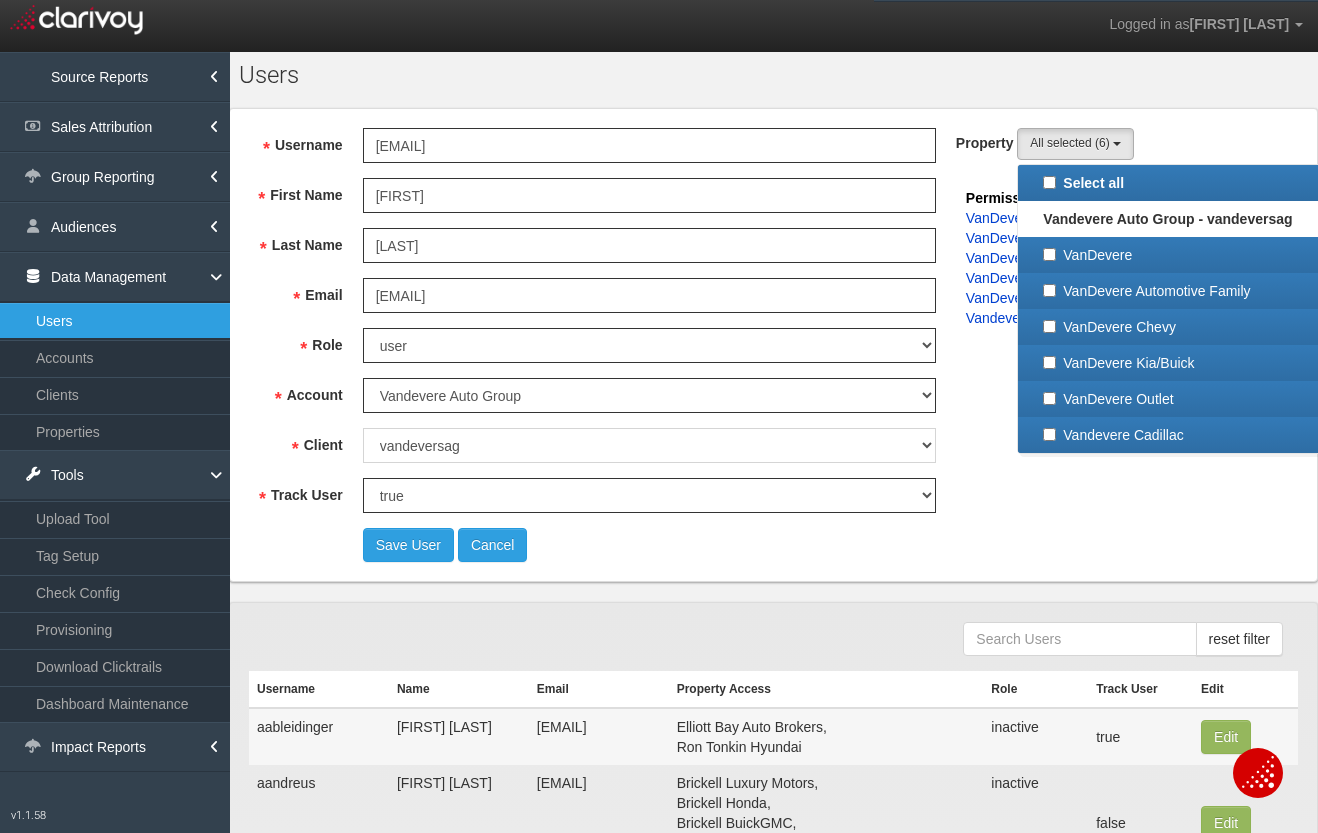 select 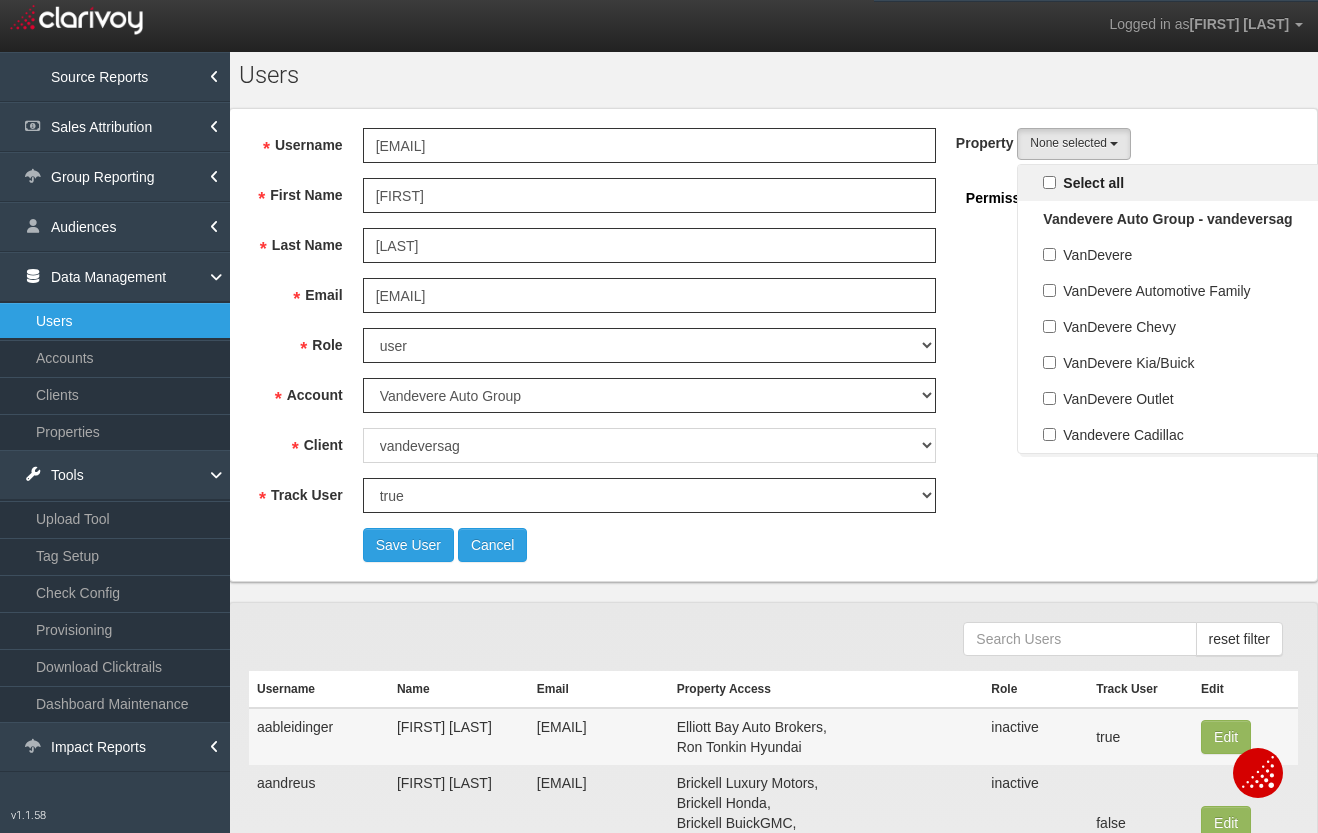 scroll, scrollTop: 18, scrollLeft: 0, axis: vertical 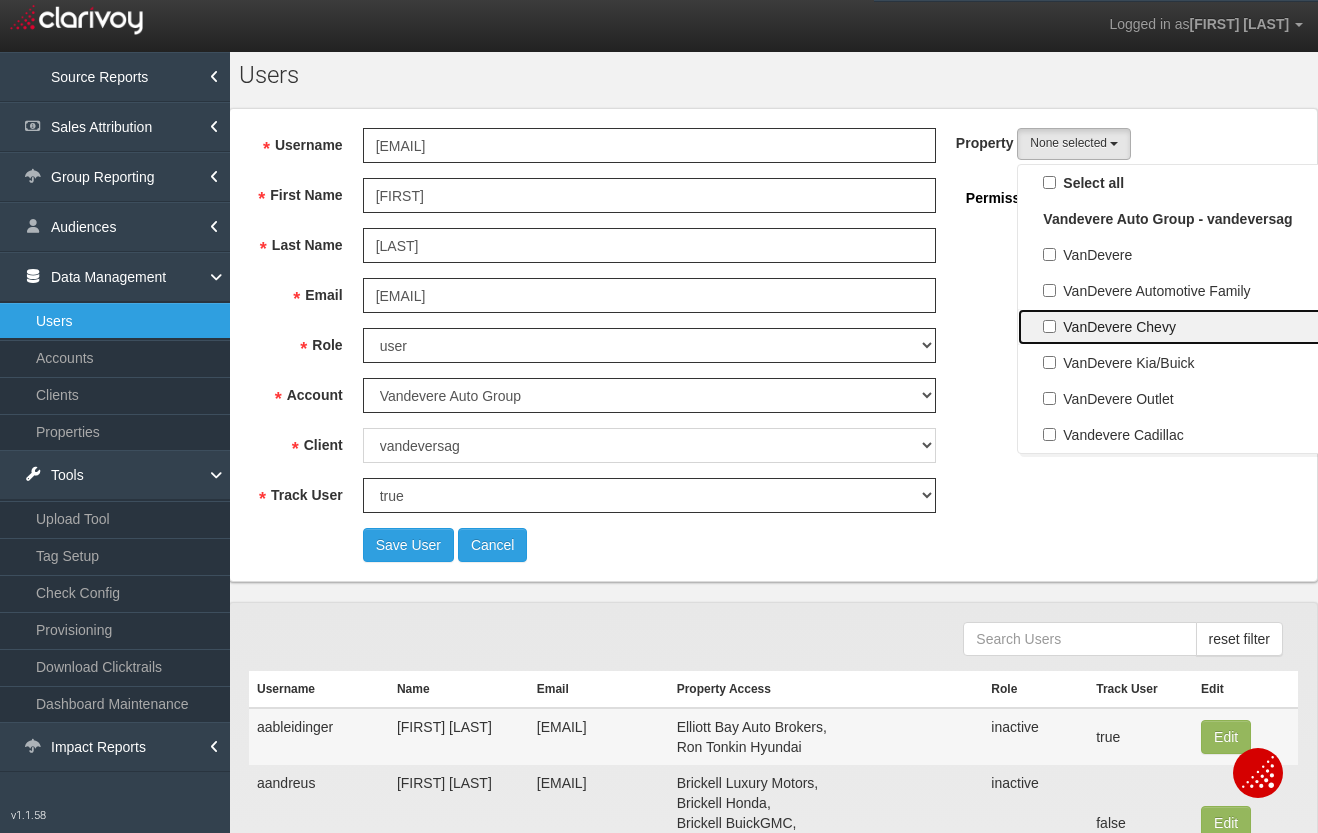 click on "VanDevere Chevy" at bounding box center [1192, 327] 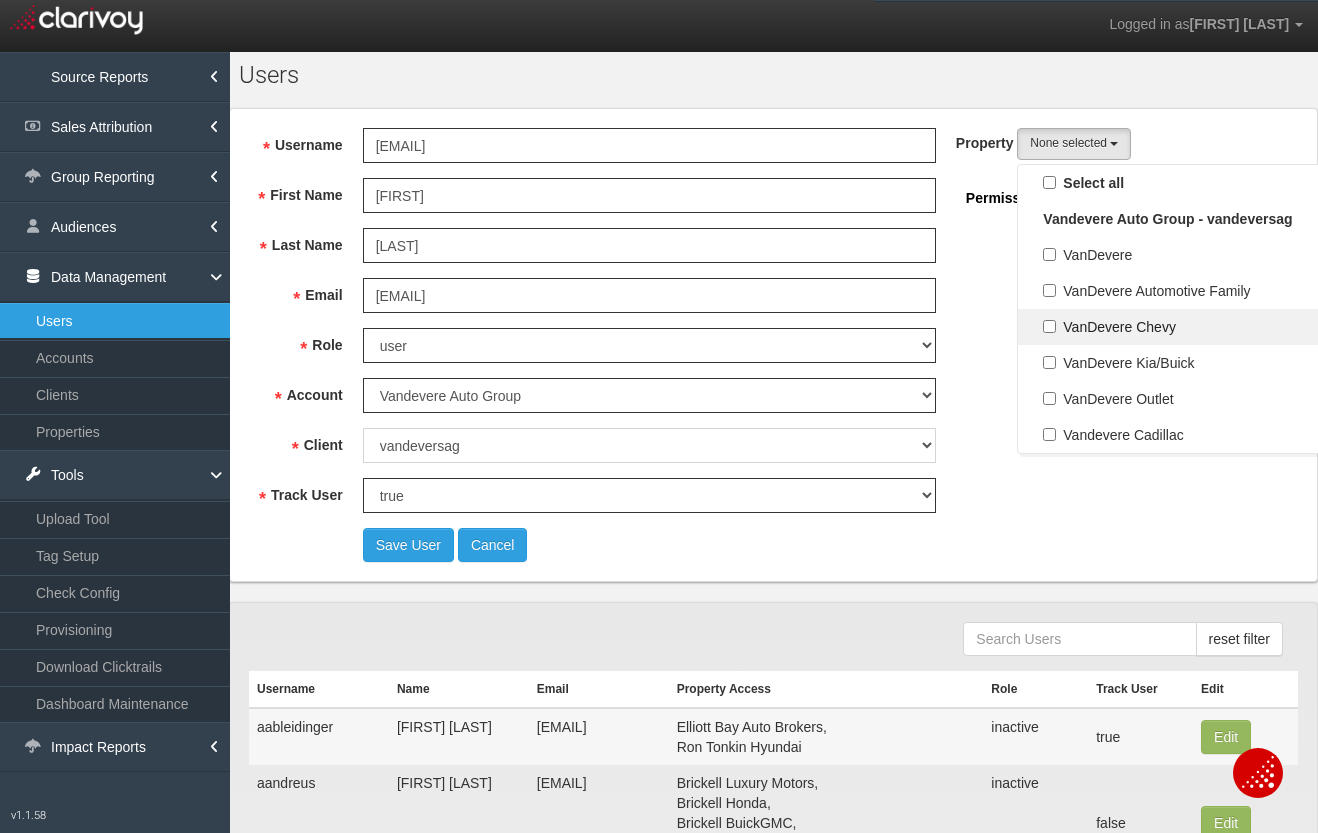 click on "VanDevere Chevy" at bounding box center [1049, 326] 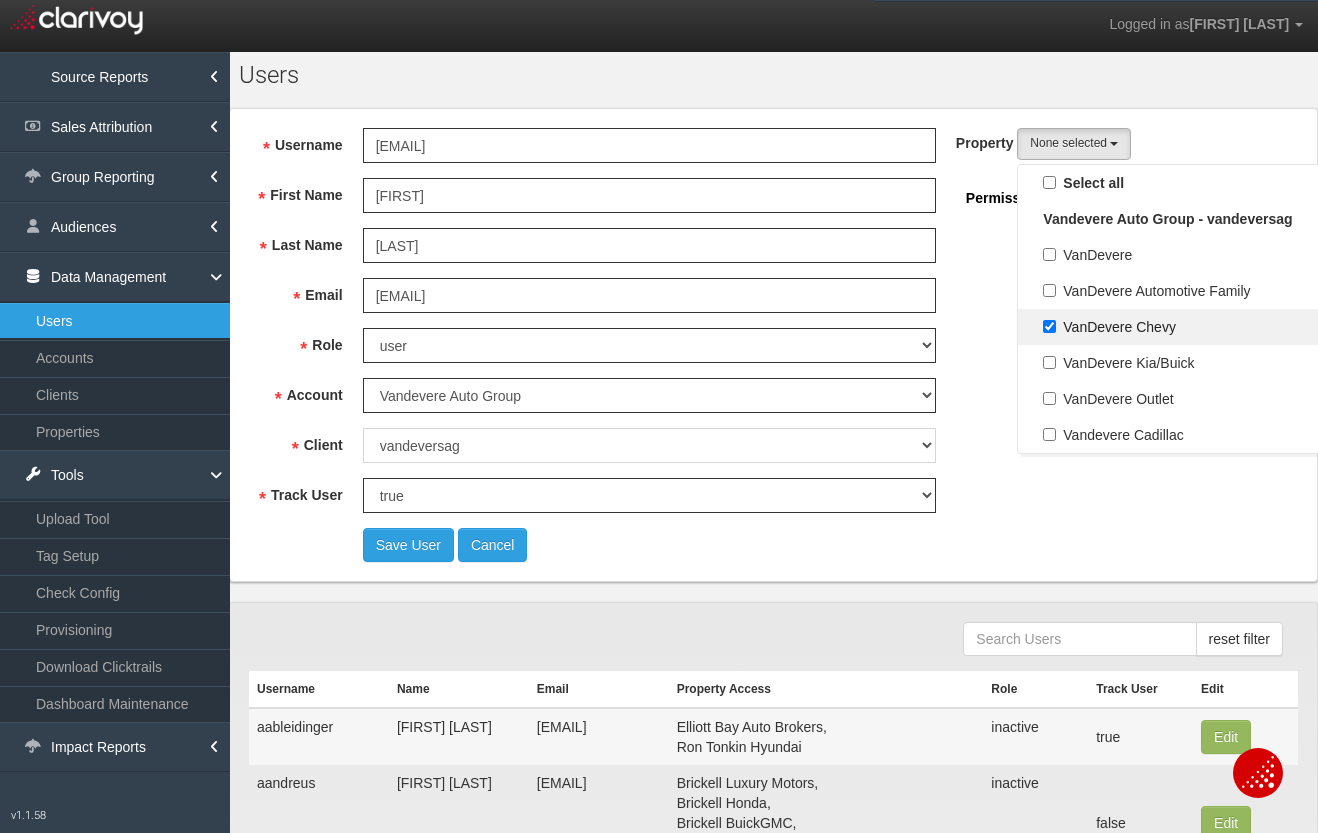 select on "object:5071" 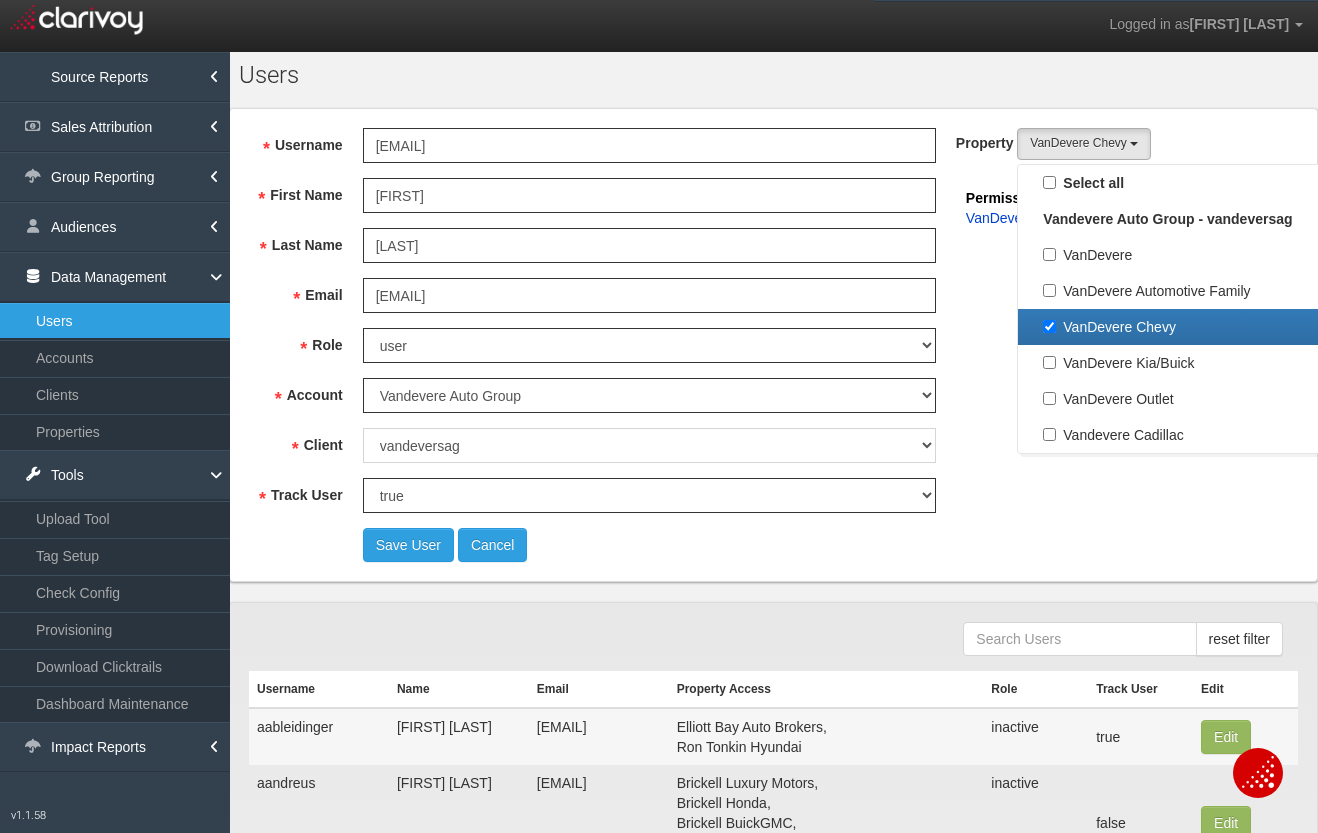 click on "VanDevere Chevy" at bounding box center (1192, 327) 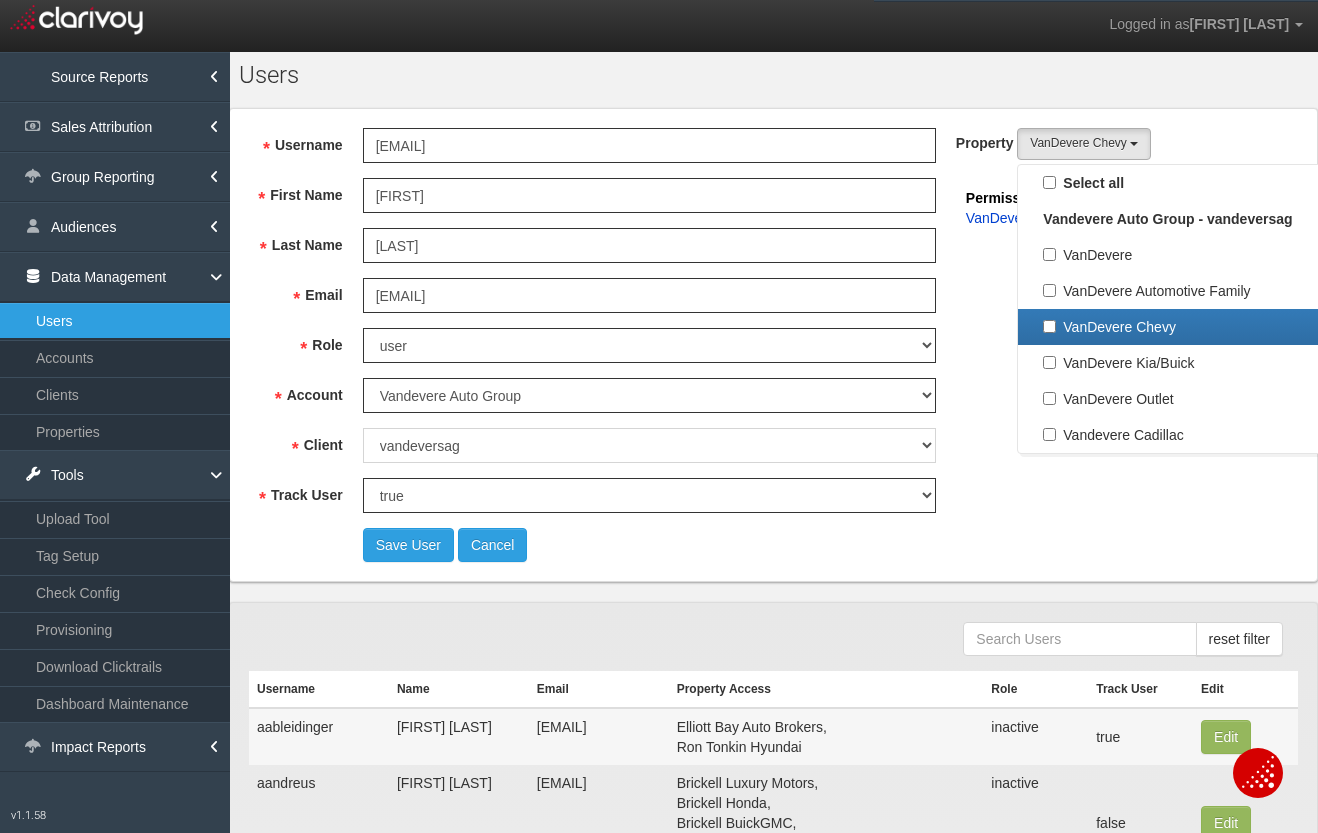 select 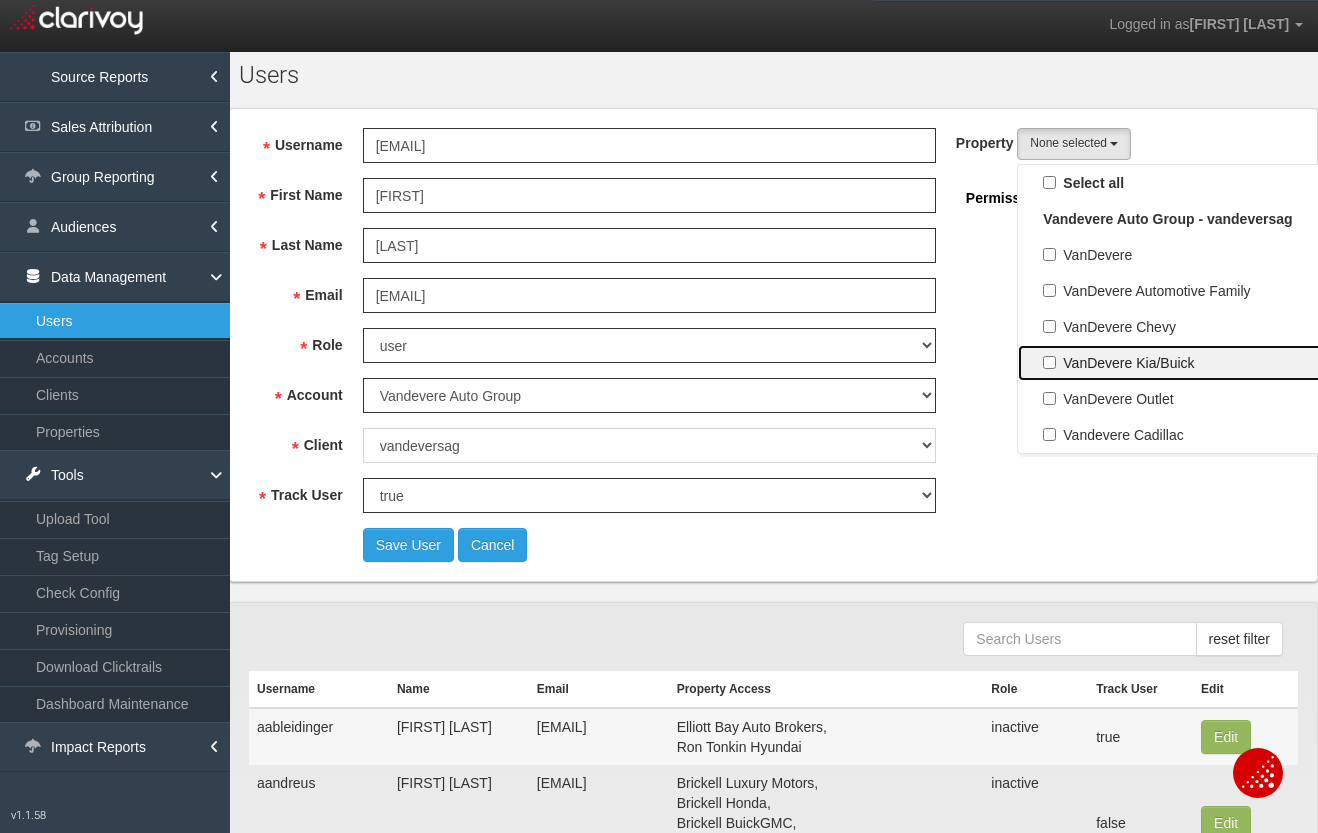 click on "VanDevere Kia/Buick" at bounding box center (1192, 363) 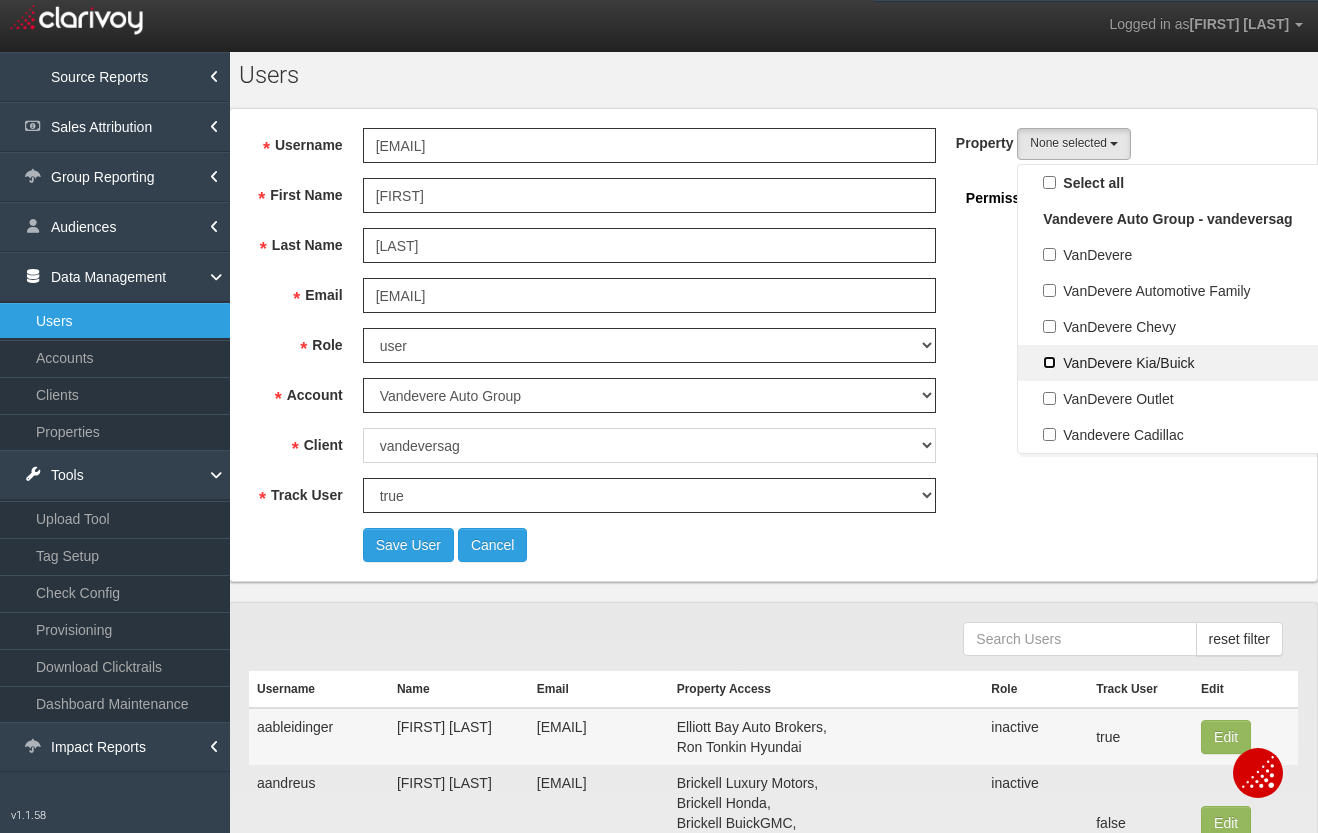 click on "VanDevere Kia/Buick" at bounding box center (1049, 362) 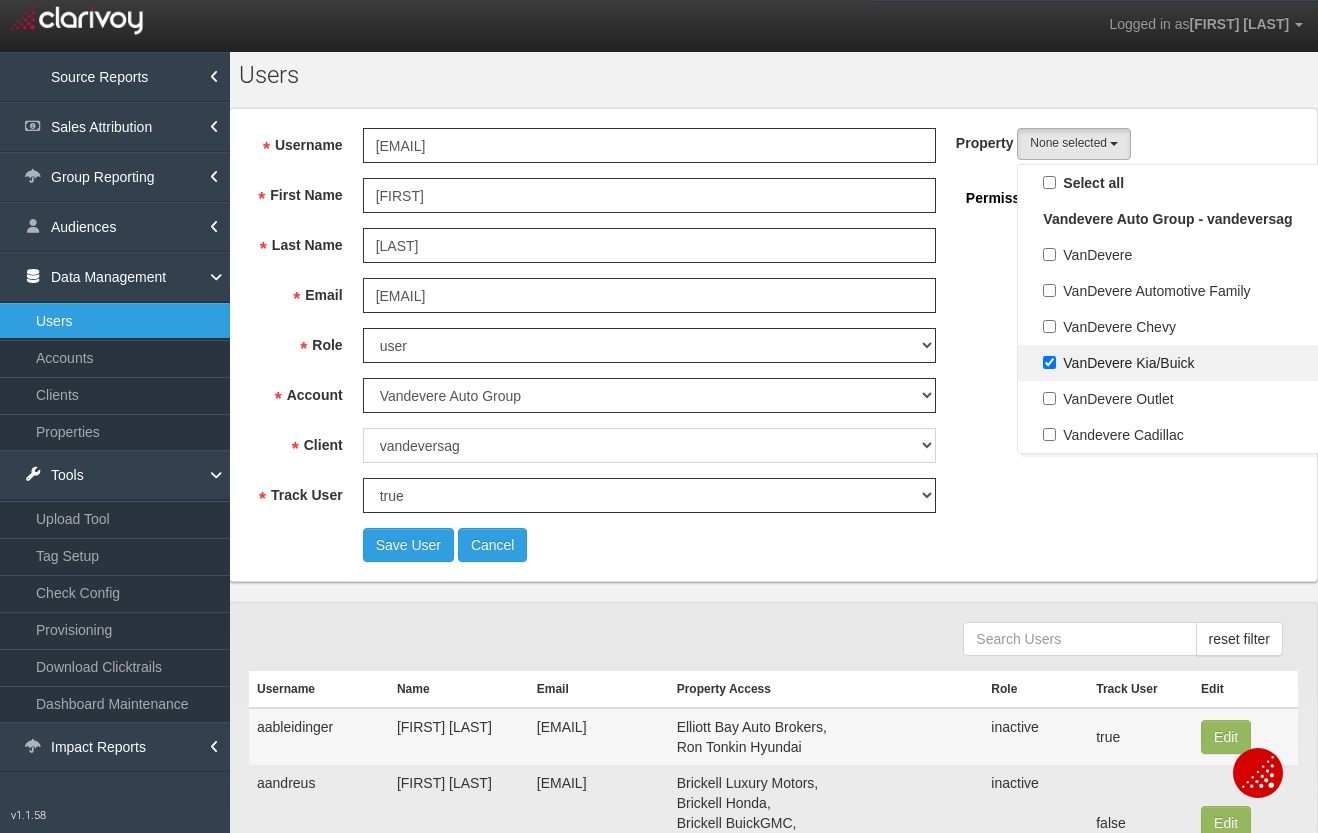 select on "object:5072" 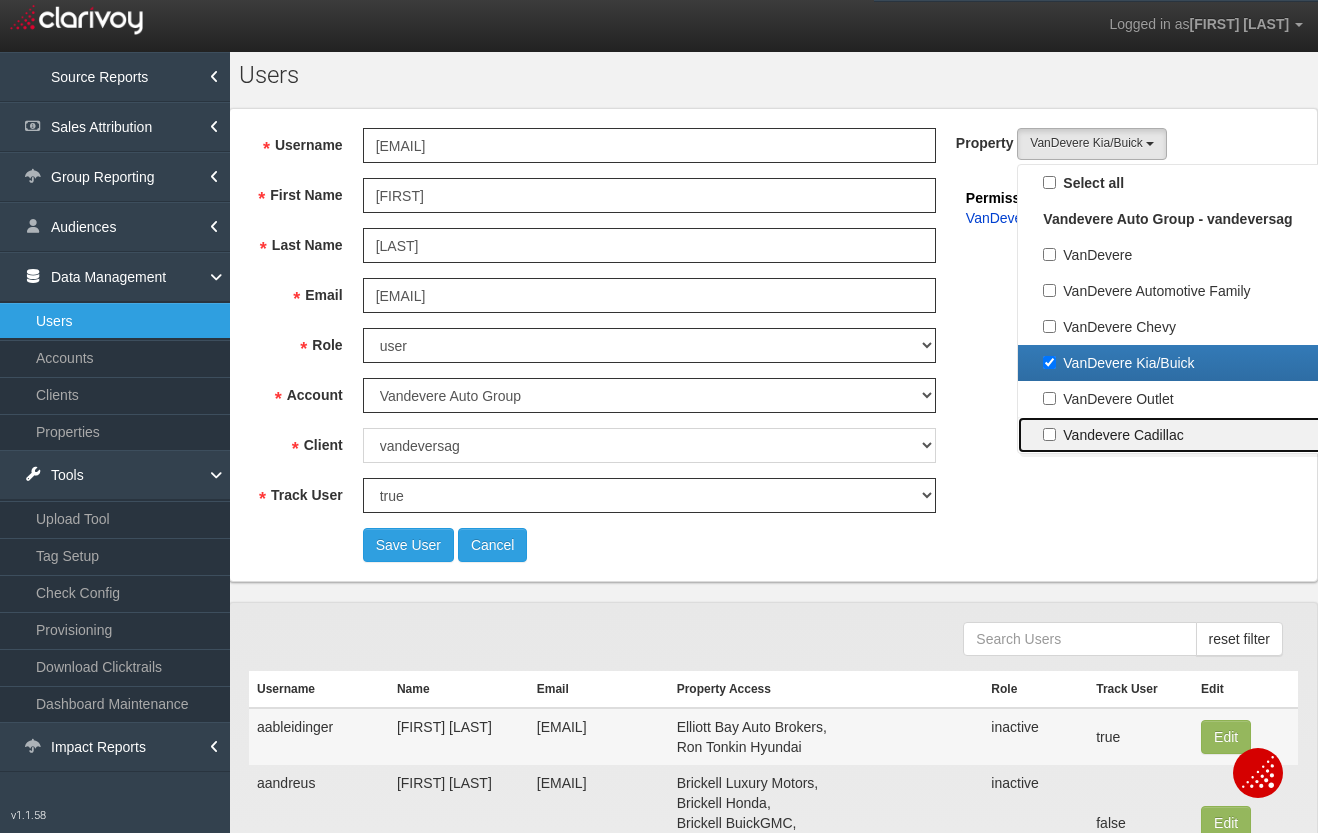 click on "Vandevere Cadillac" at bounding box center [1192, 435] 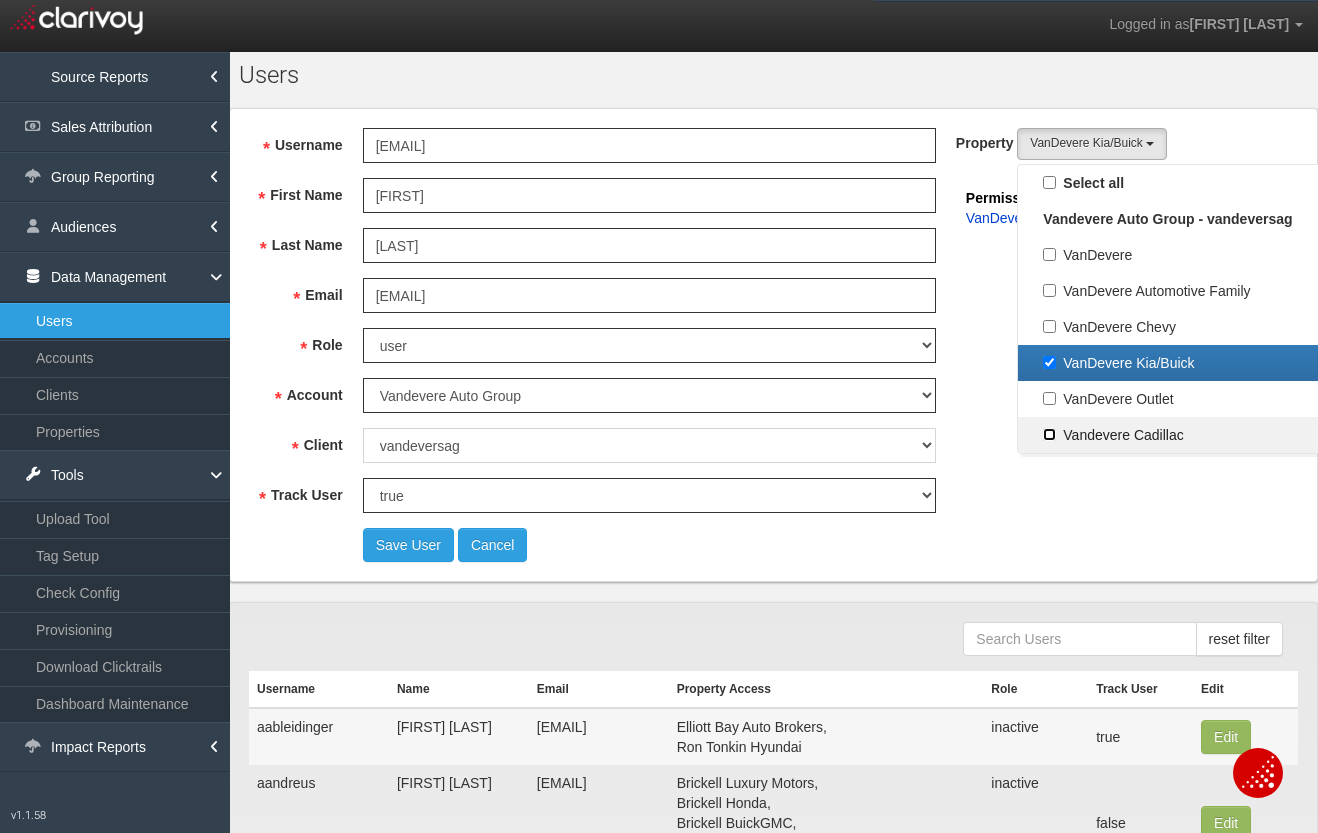 click on "Vandevere Cadillac" at bounding box center [1049, 434] 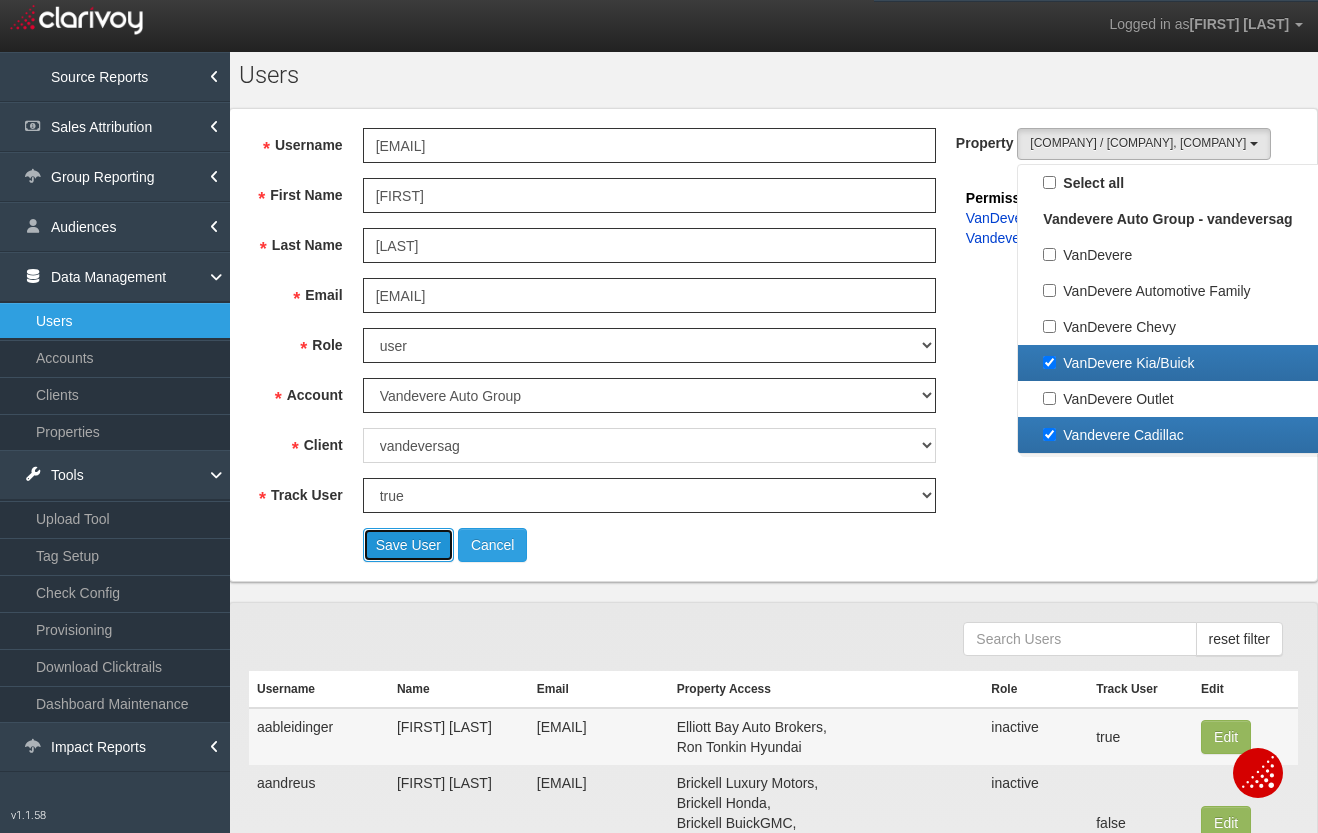click on "Save User" at bounding box center (408, 545) 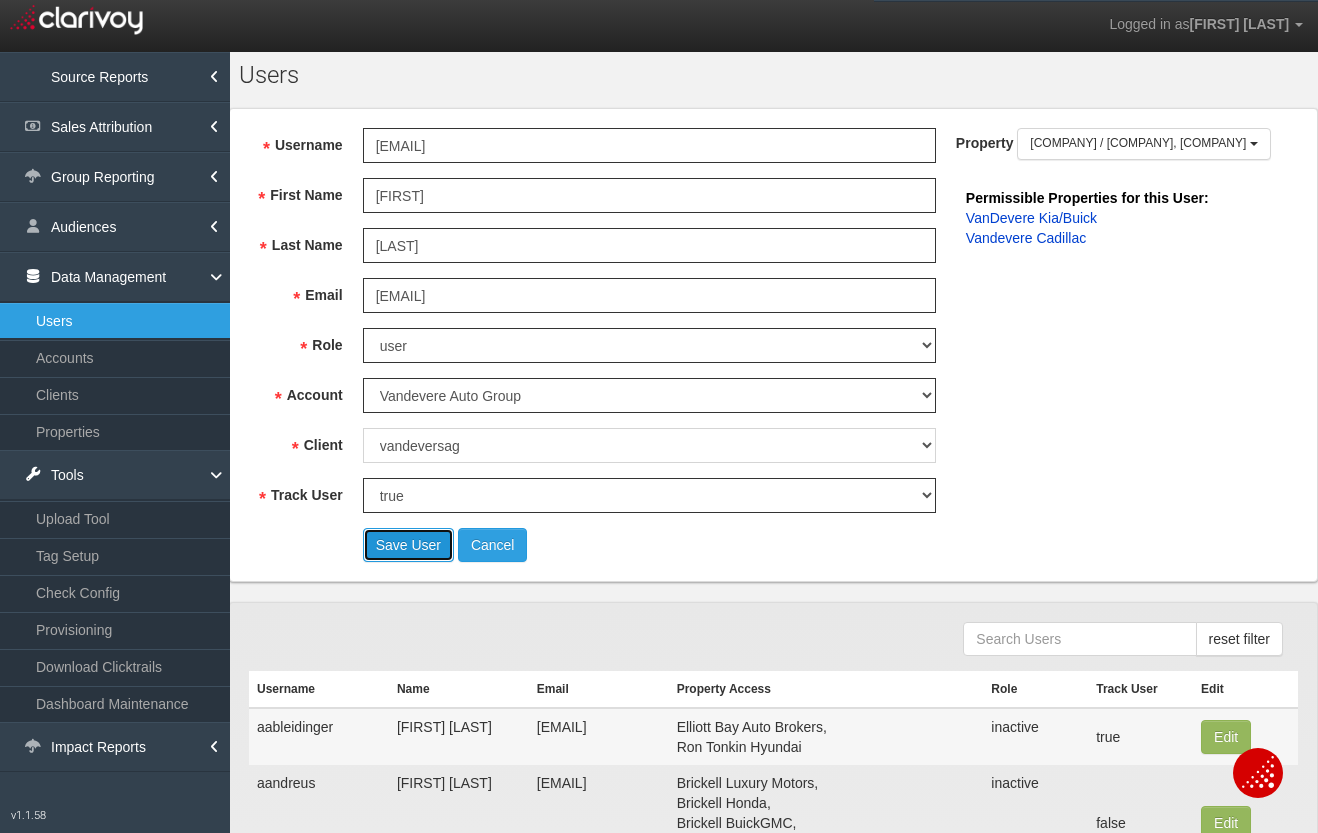 type 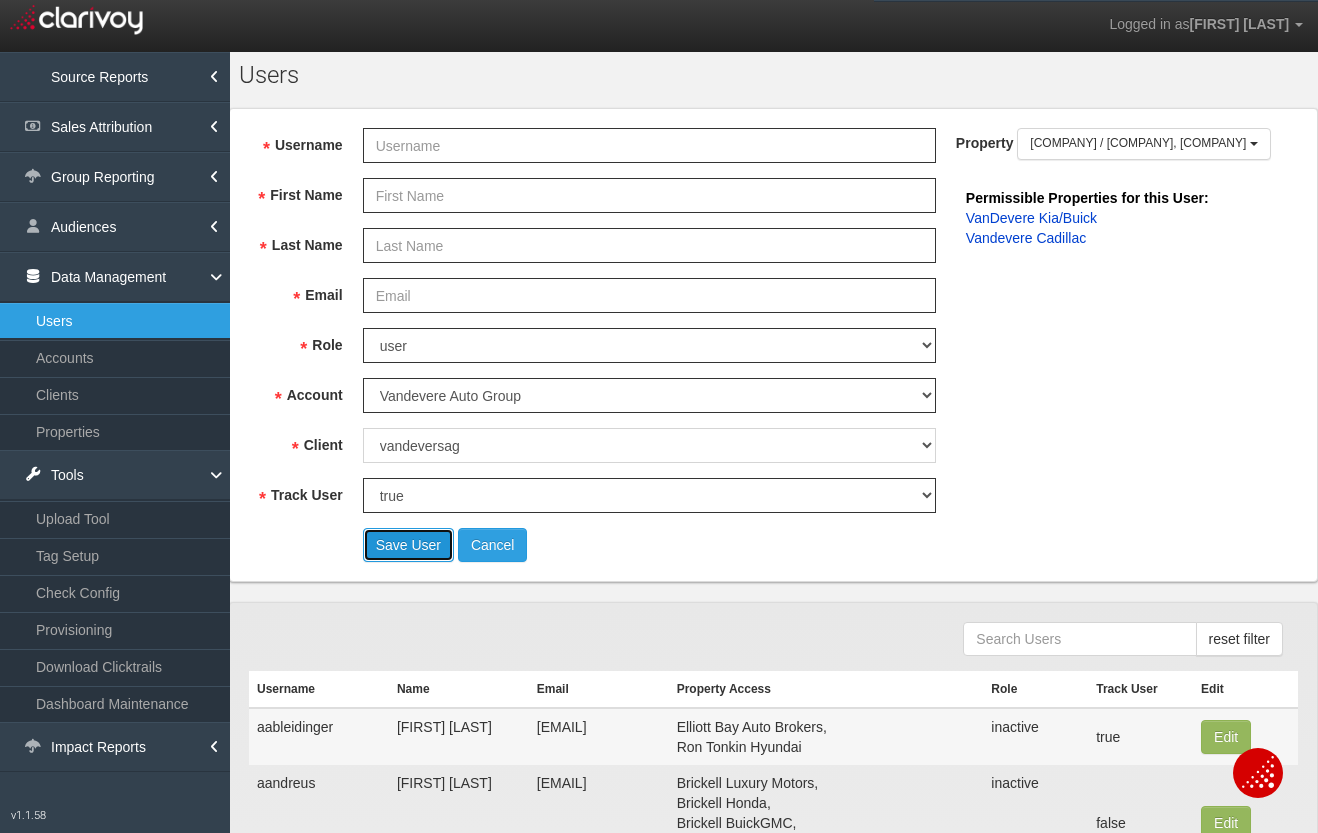 scroll, scrollTop: 0, scrollLeft: 0, axis: both 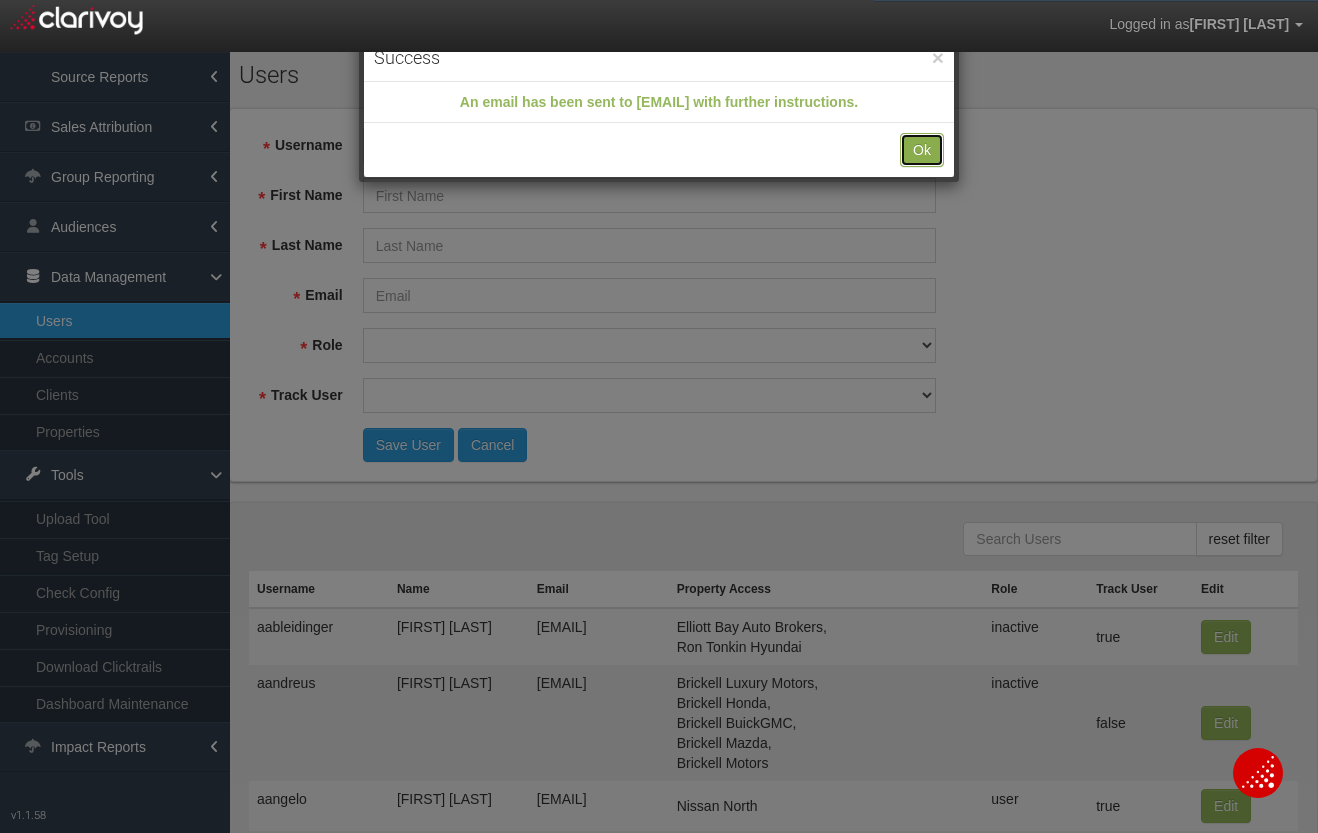 click on "Ok" at bounding box center (922, 150) 